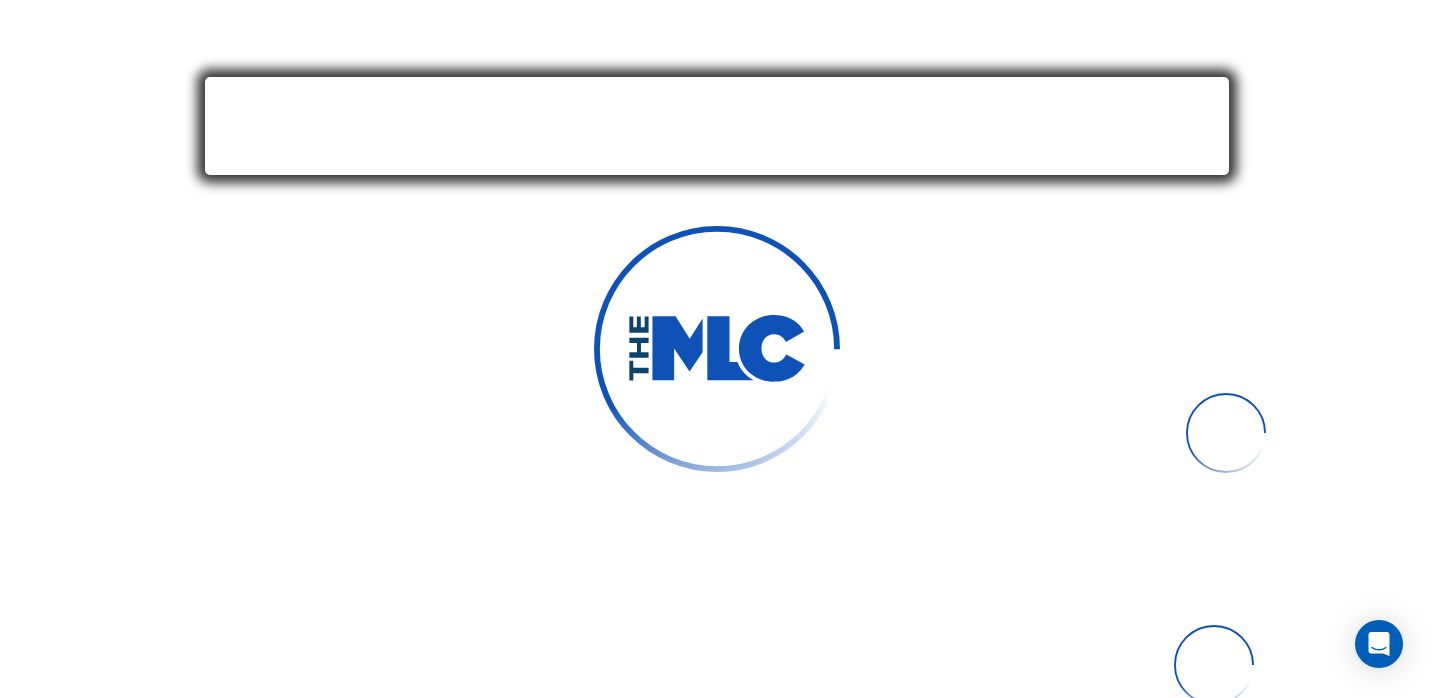 scroll, scrollTop: 0, scrollLeft: 0, axis: both 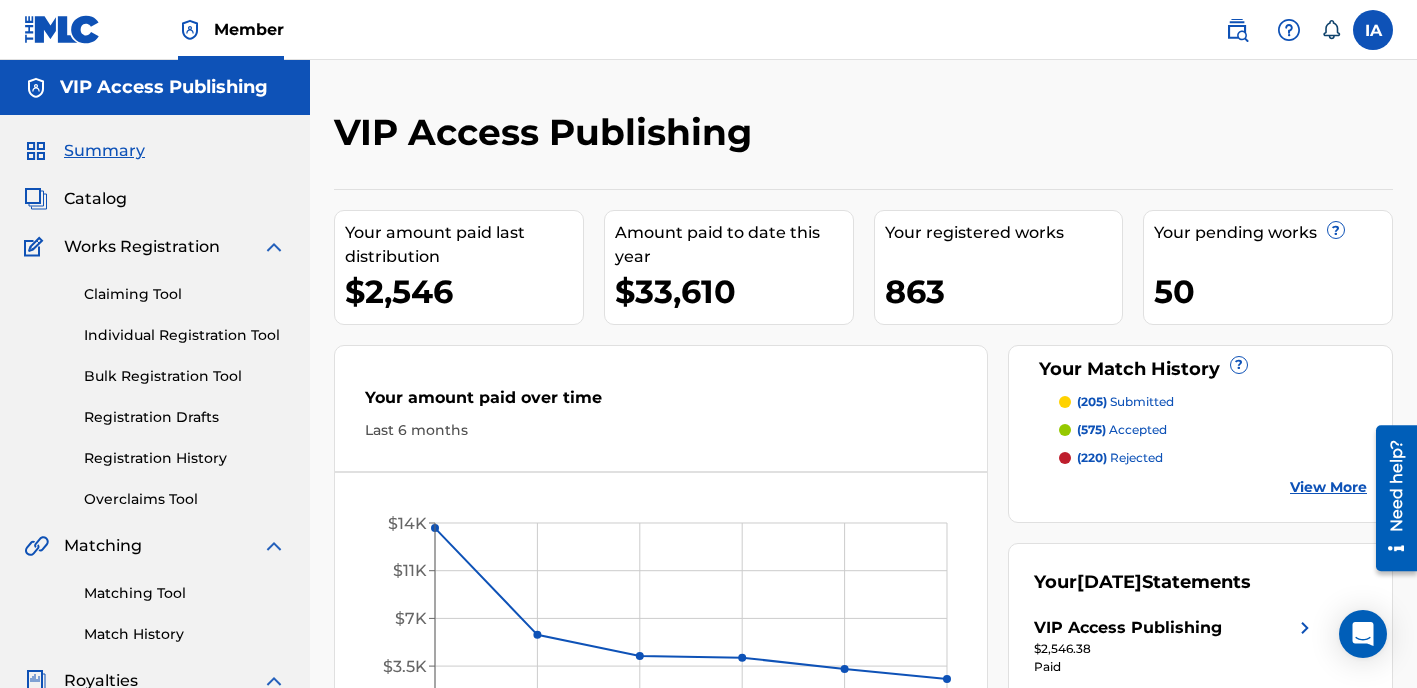 click on "Individual Registration Tool" at bounding box center [185, 335] 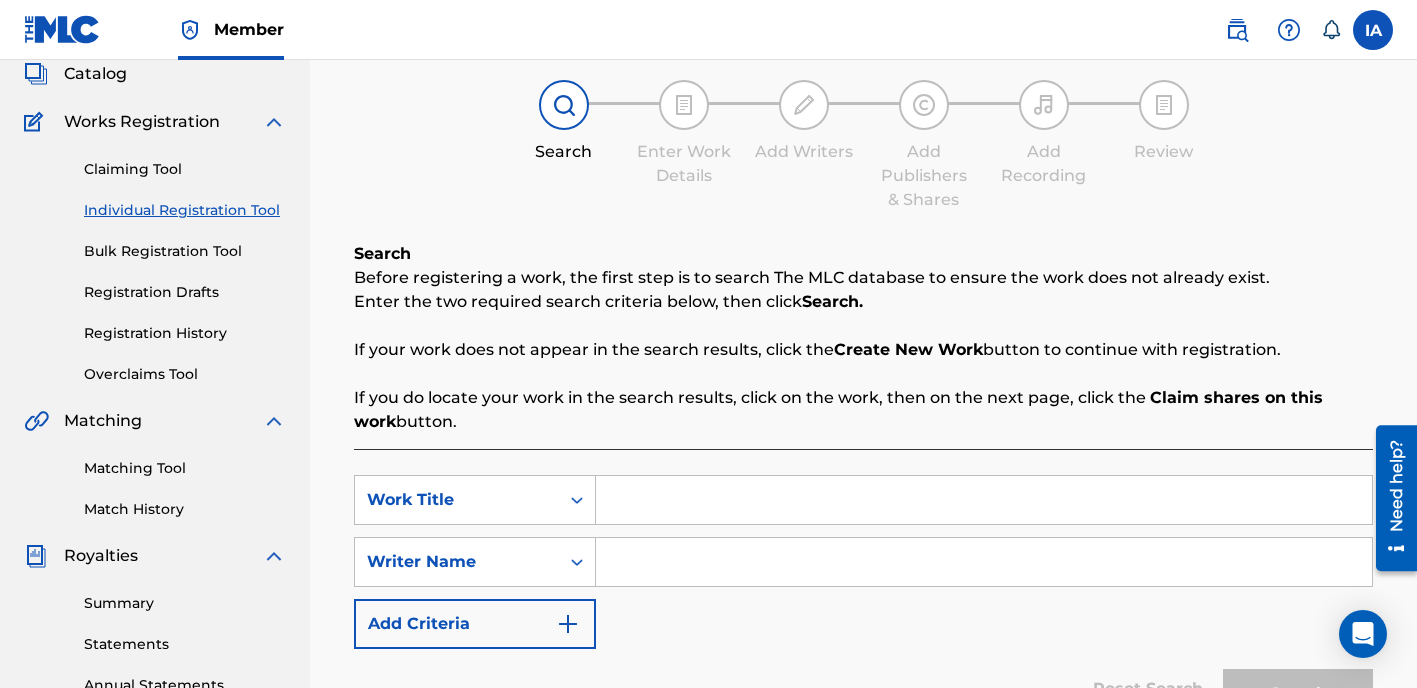scroll, scrollTop: 173, scrollLeft: 0, axis: vertical 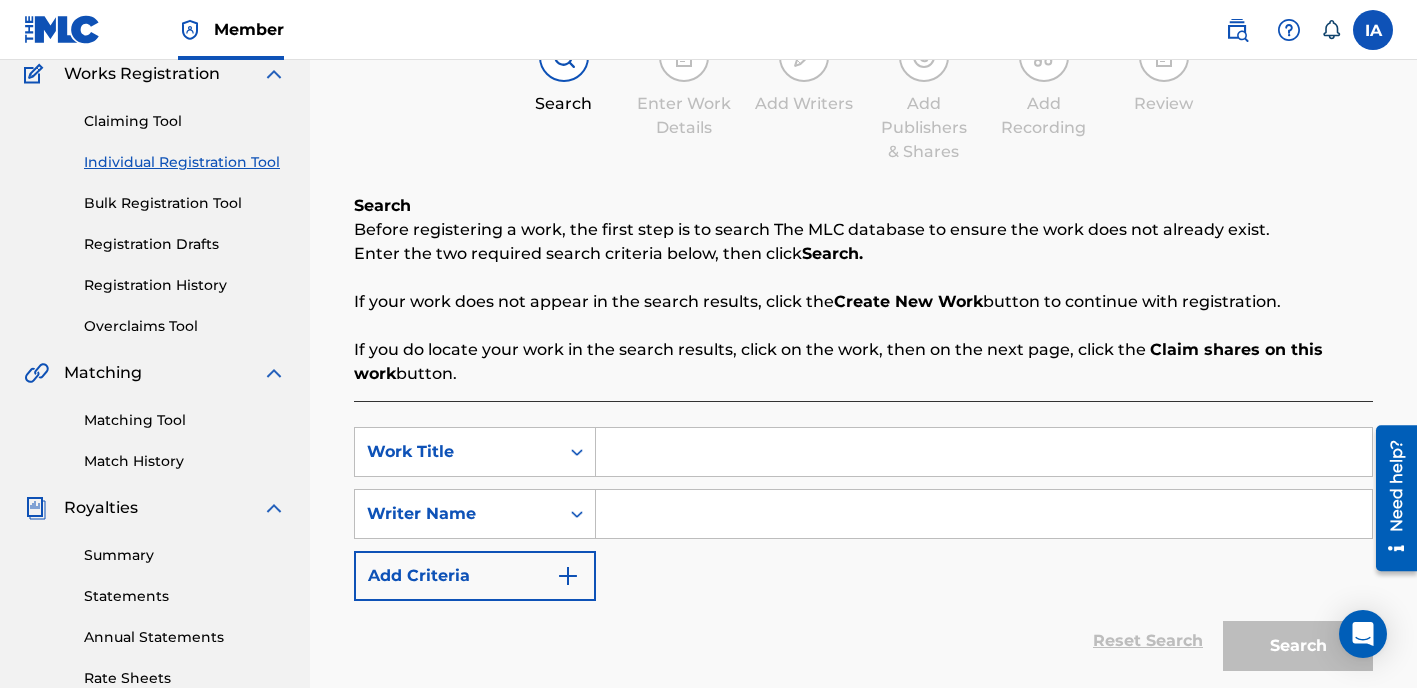 click at bounding box center (984, 514) 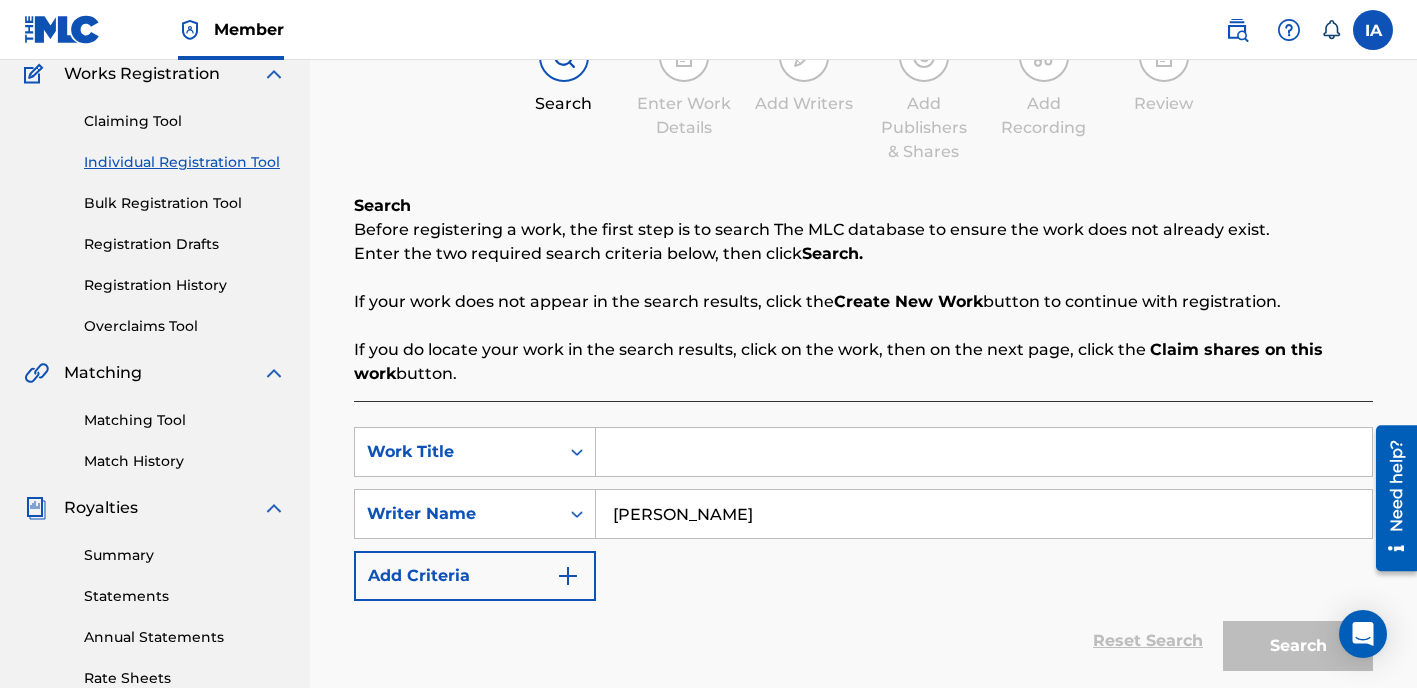 type on "[PERSON_NAME]" 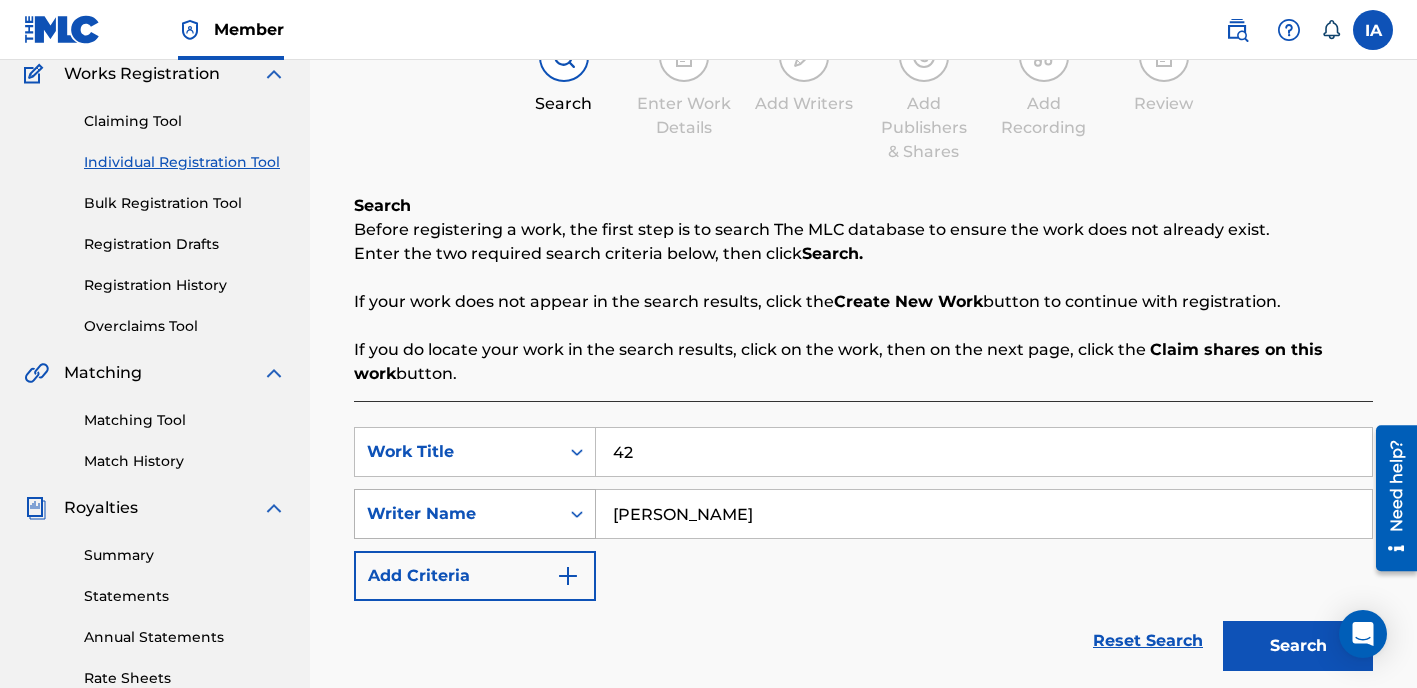 type on "42" 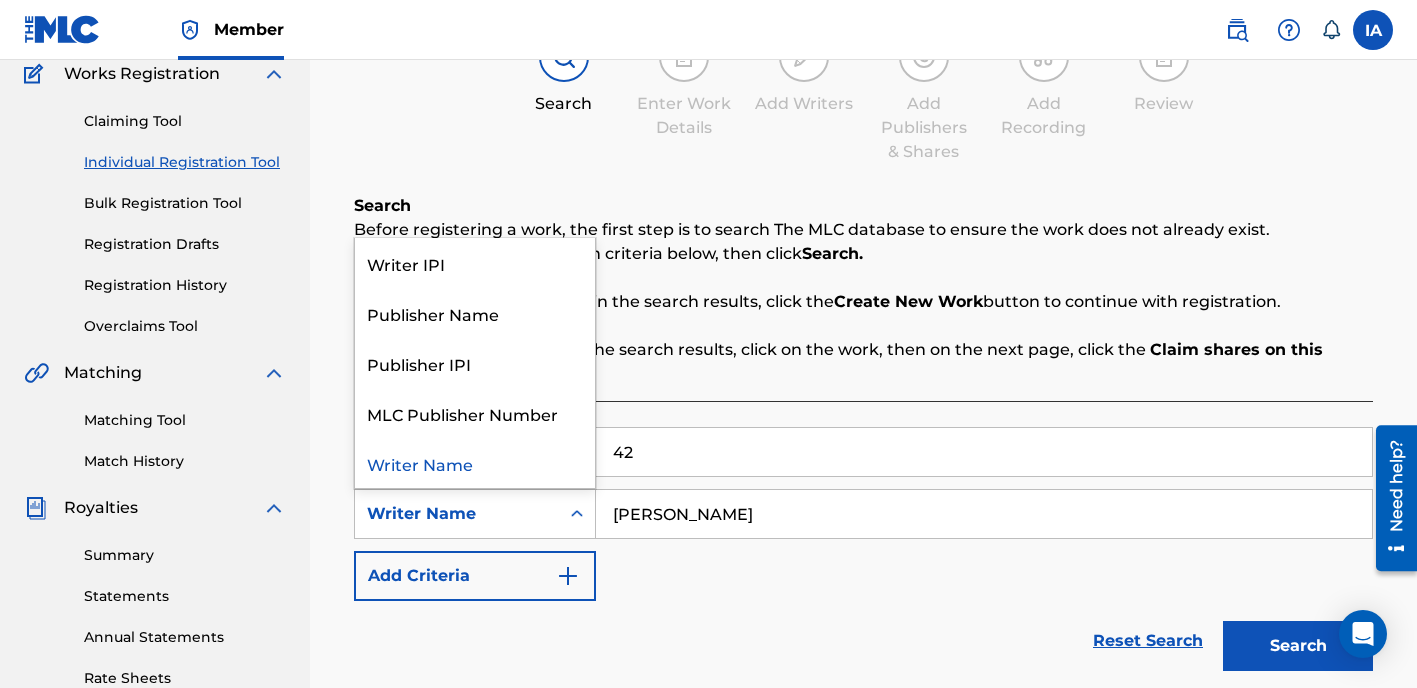 click on "Writer Name" at bounding box center [457, 514] 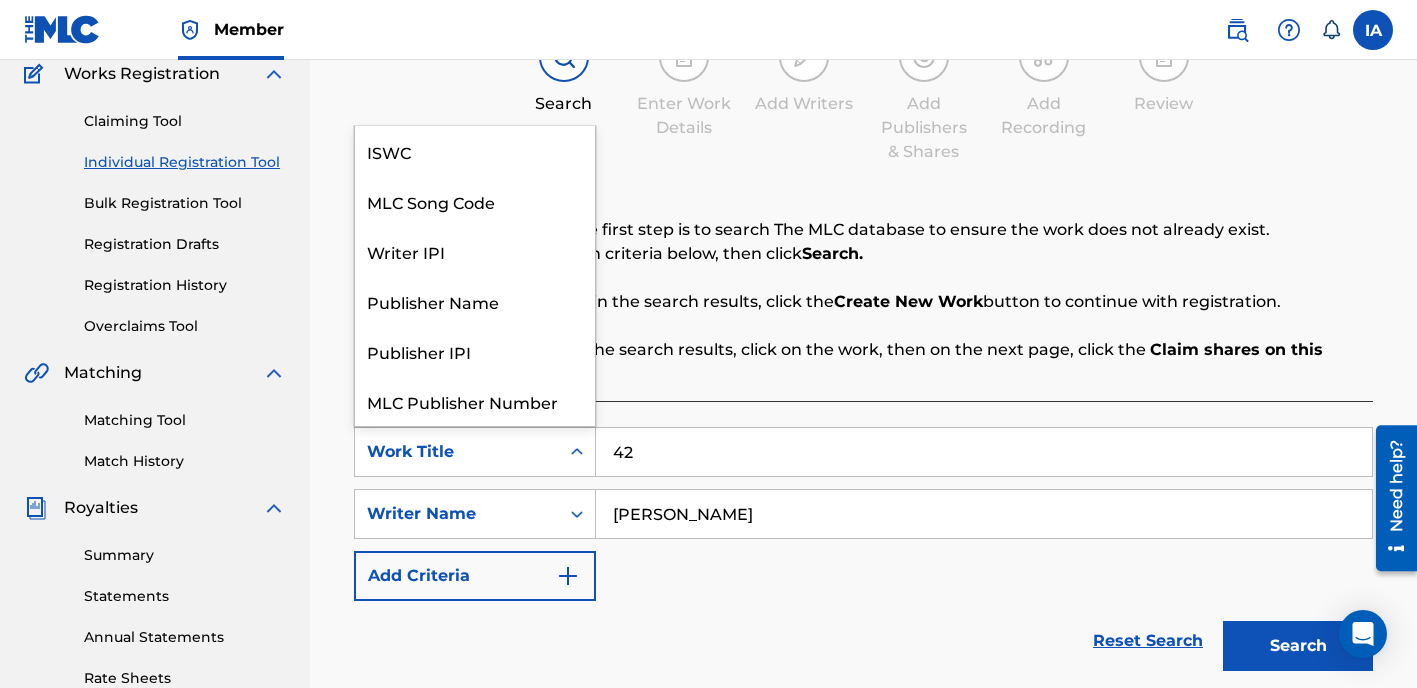 click on "Work Title" at bounding box center (475, 452) 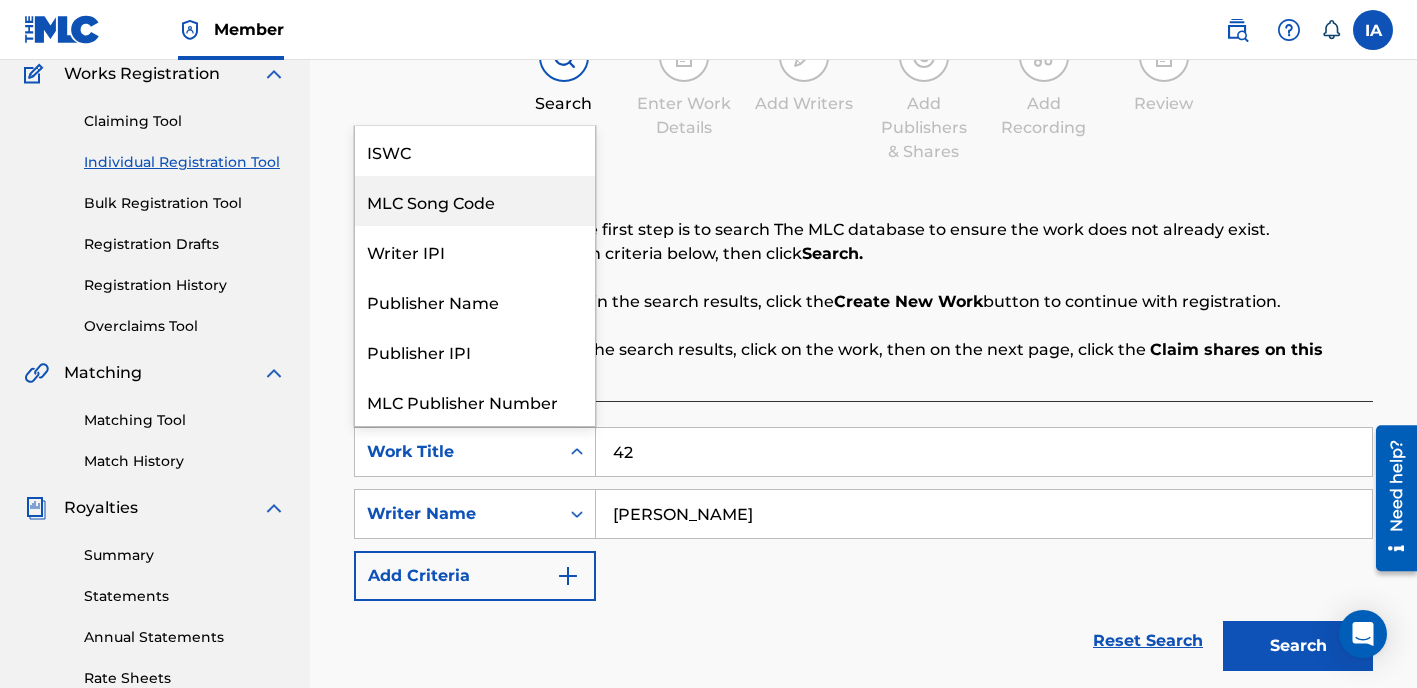 scroll, scrollTop: 50, scrollLeft: 0, axis: vertical 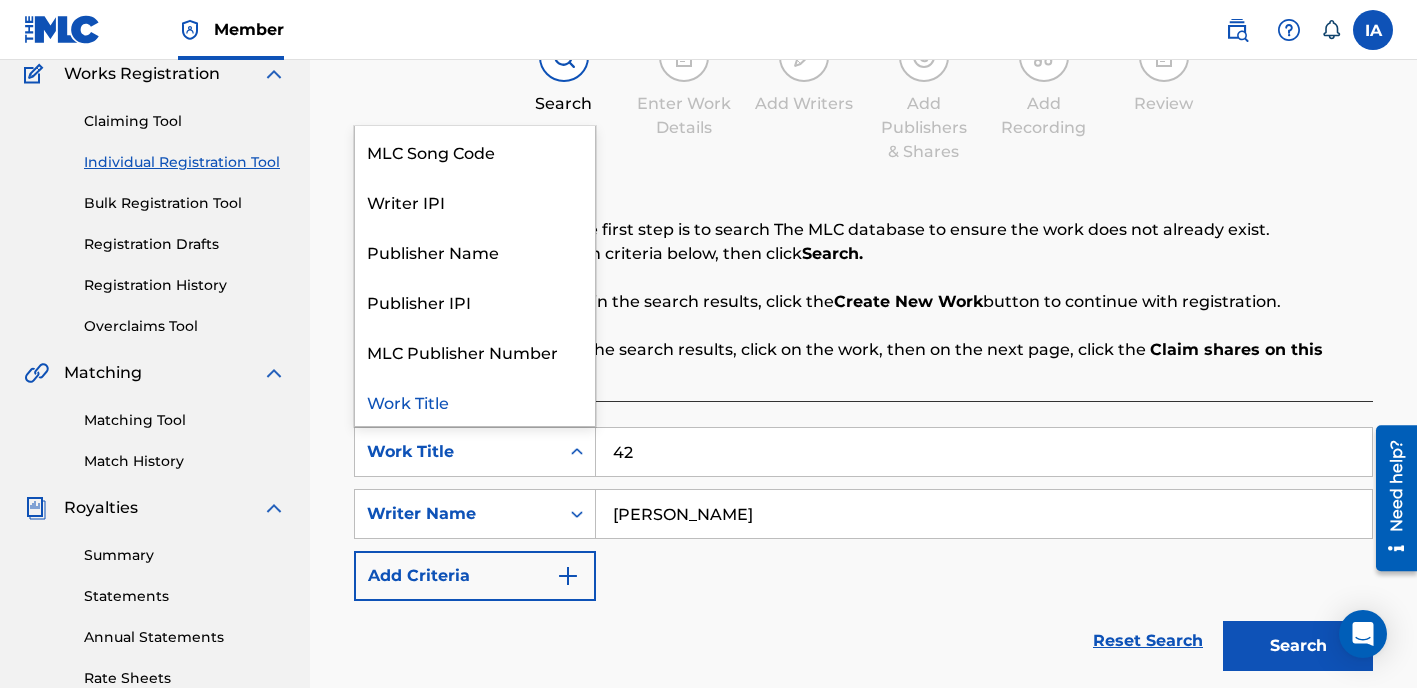 drag, startPoint x: 765, startPoint y: 589, endPoint x: 772, endPoint y: 562, distance: 27.89265 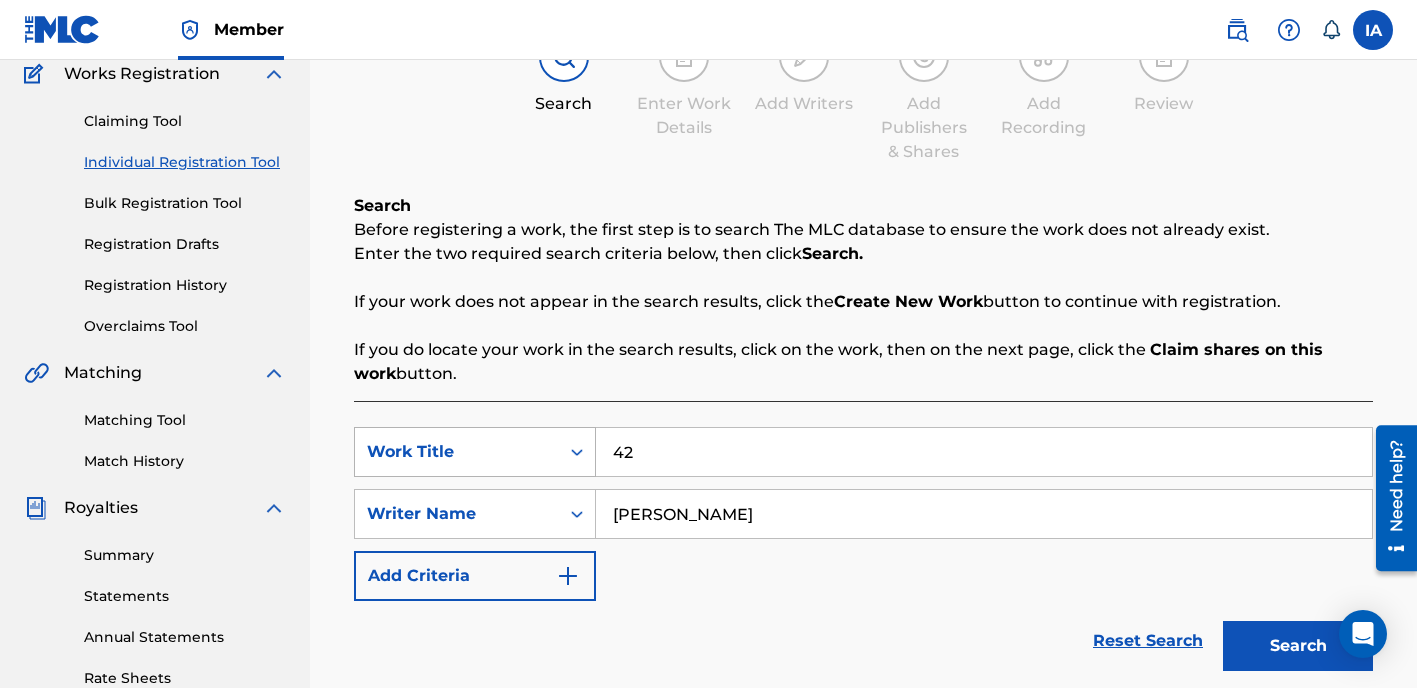 drag, startPoint x: 808, startPoint y: 523, endPoint x: 569, endPoint y: 436, distance: 254.34229 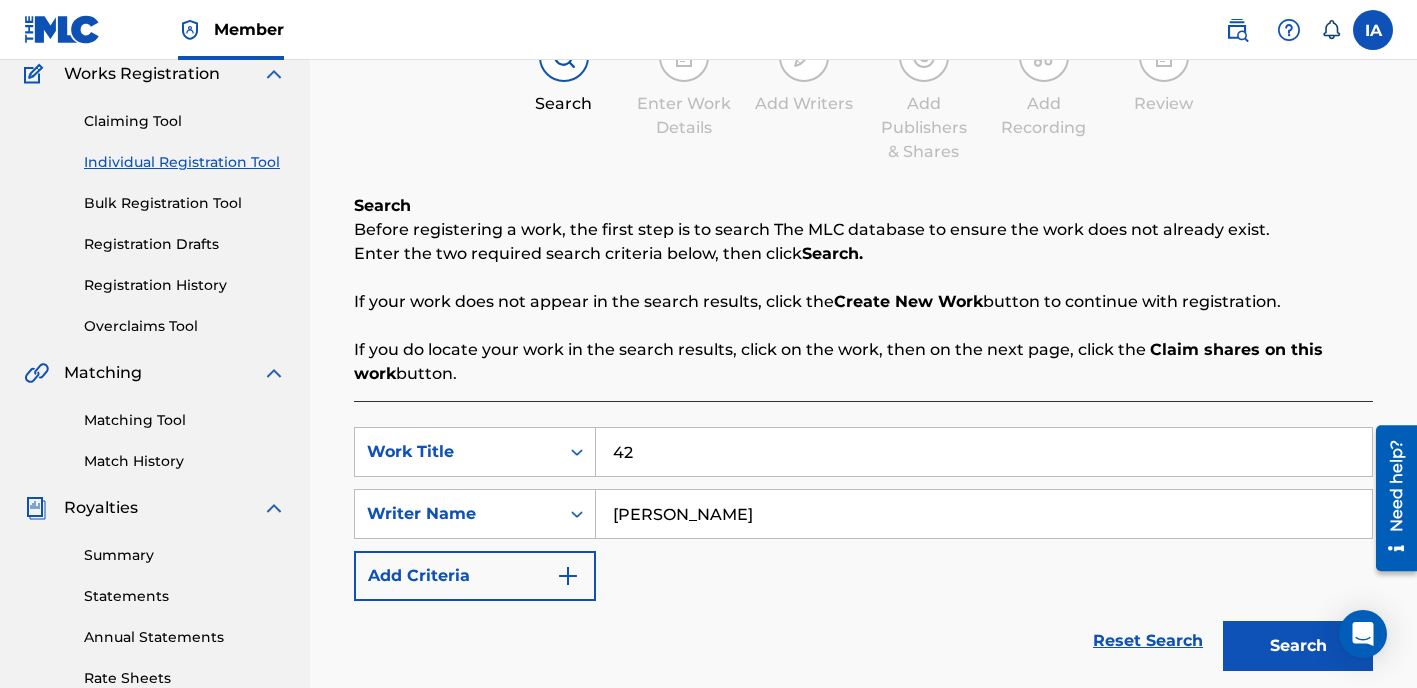 paste on "42" 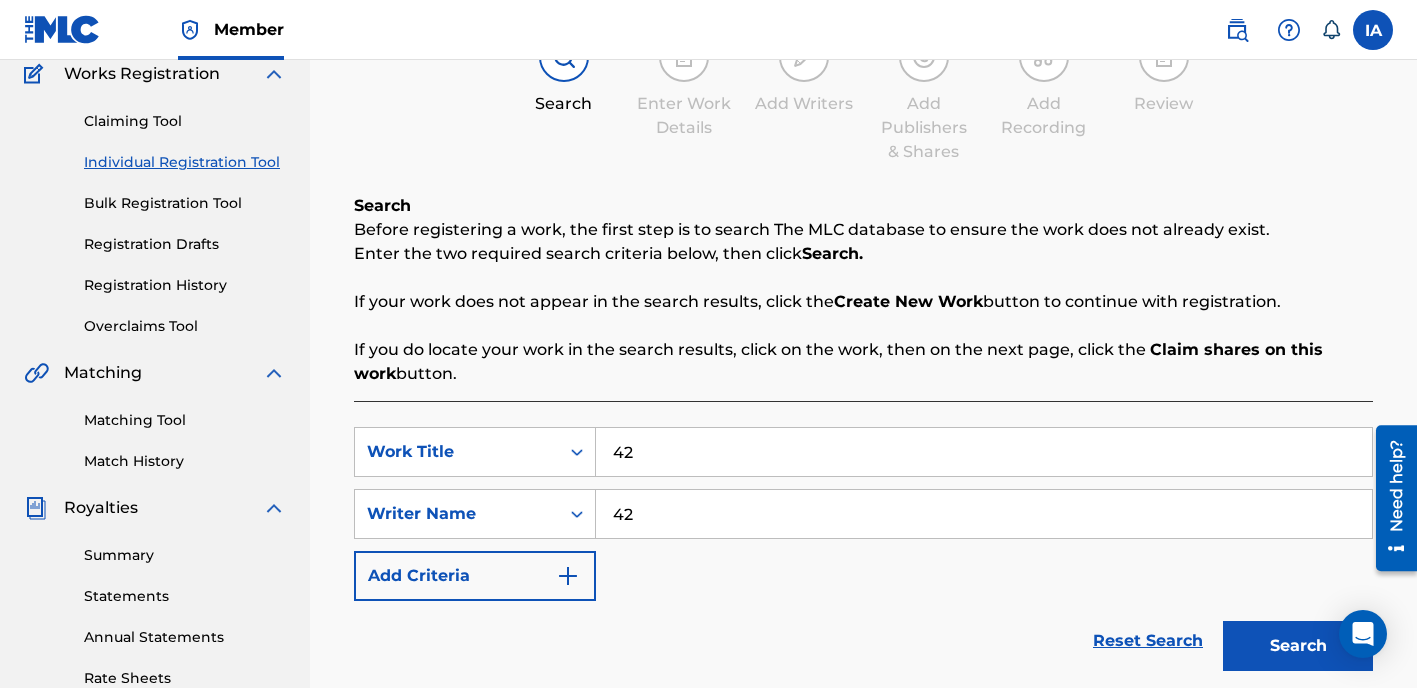 type on "[PERSON_NAME]" 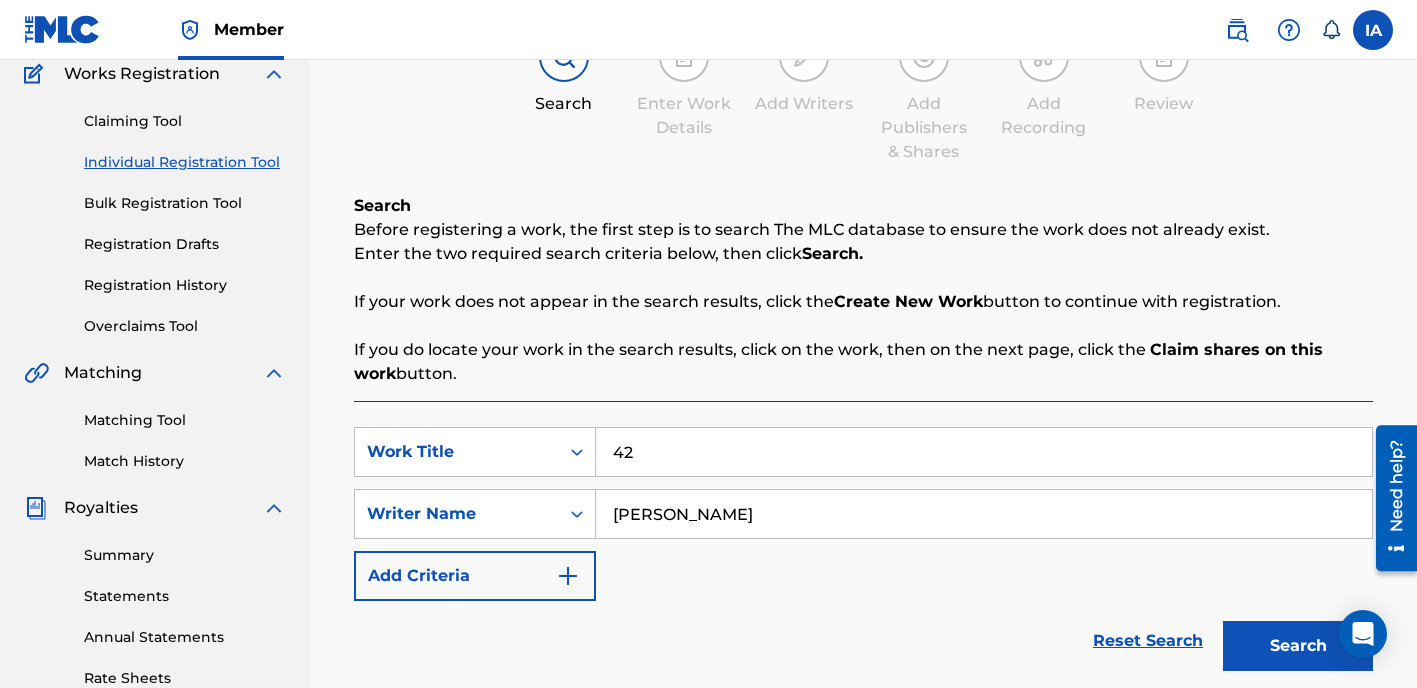 click on "Search" at bounding box center [1298, 646] 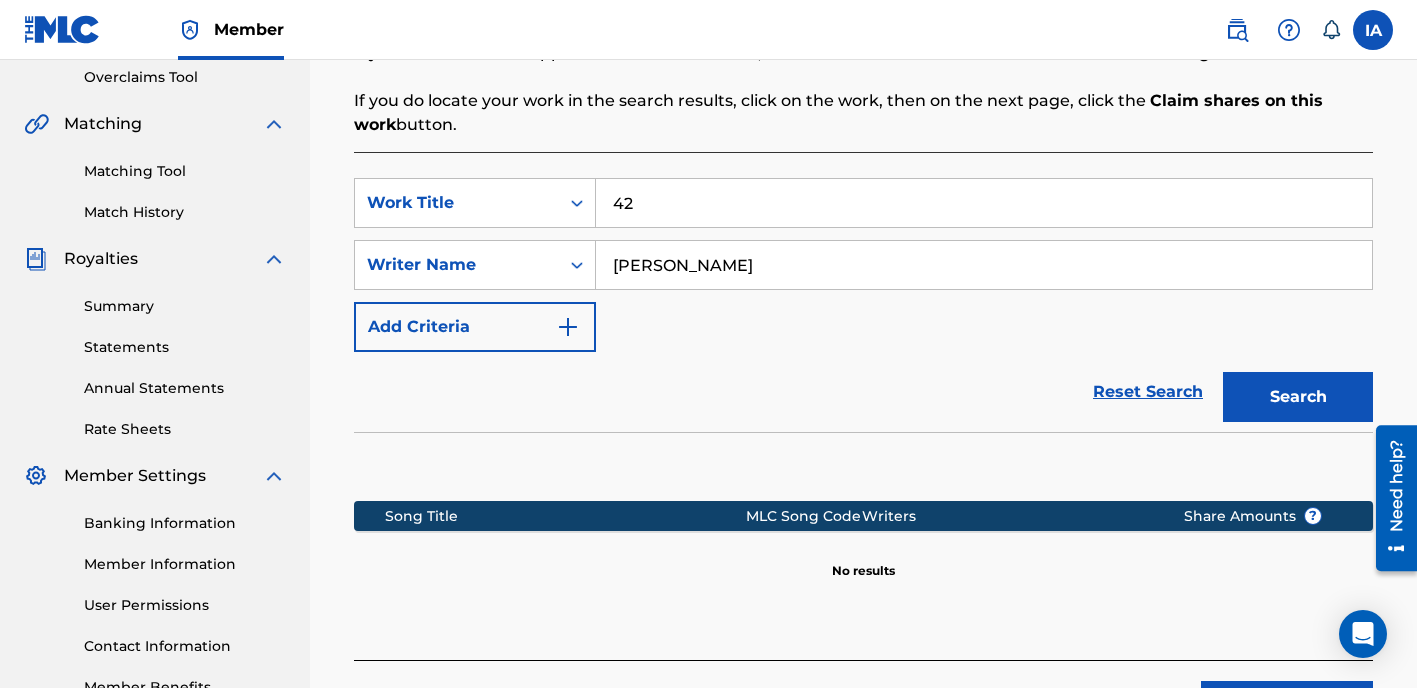 scroll, scrollTop: 0, scrollLeft: 0, axis: both 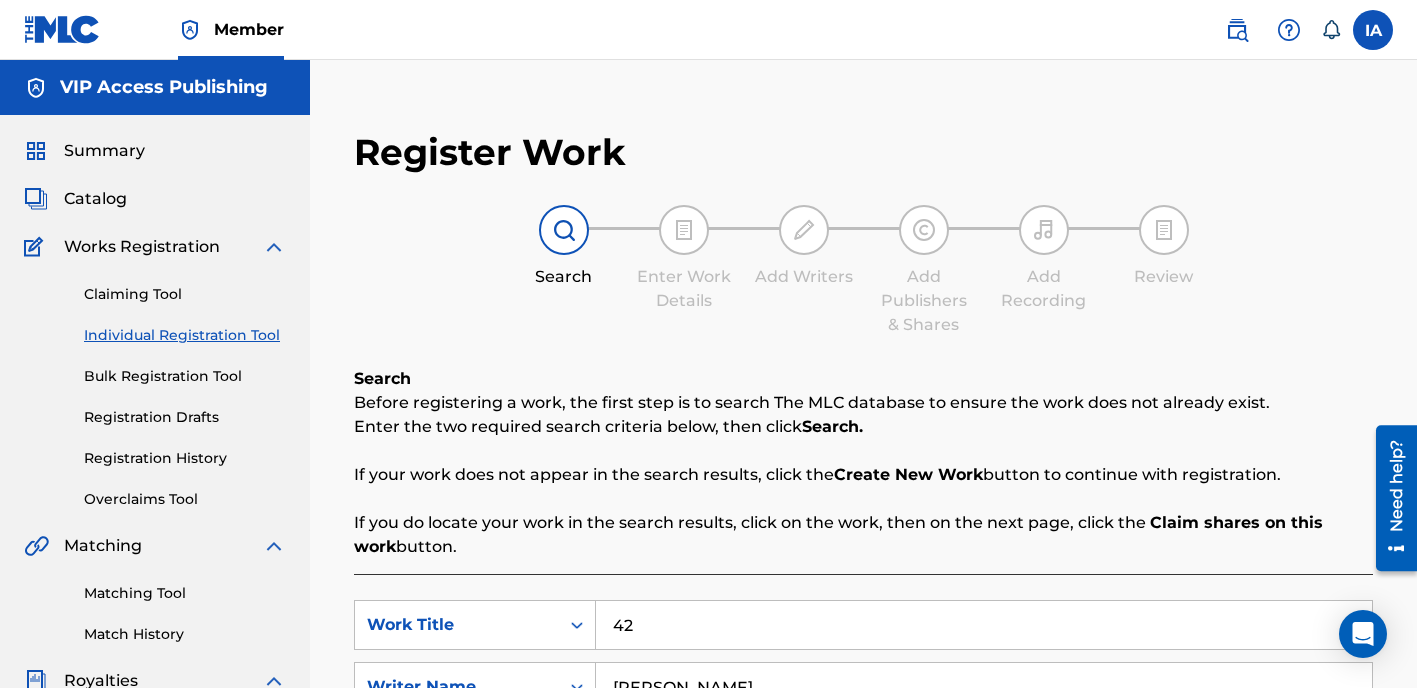 click on "Catalog" at bounding box center [95, 199] 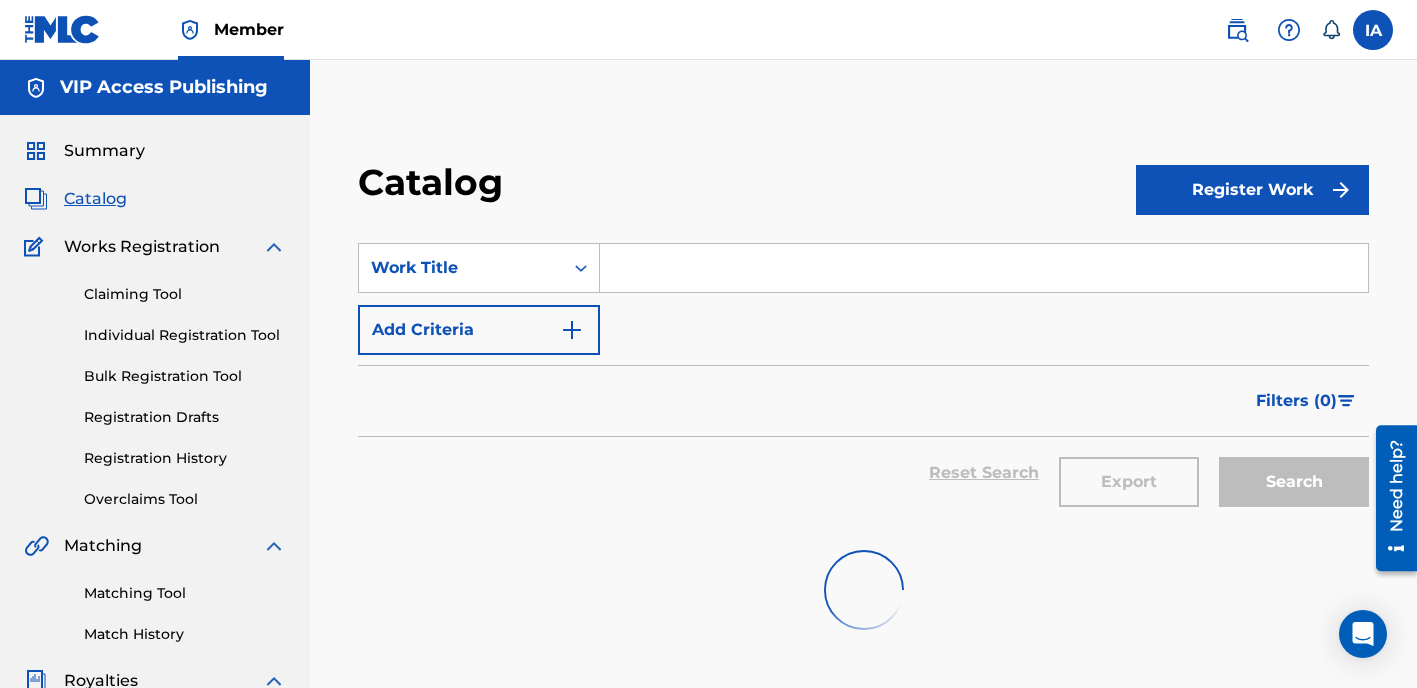 click at bounding box center [984, 268] 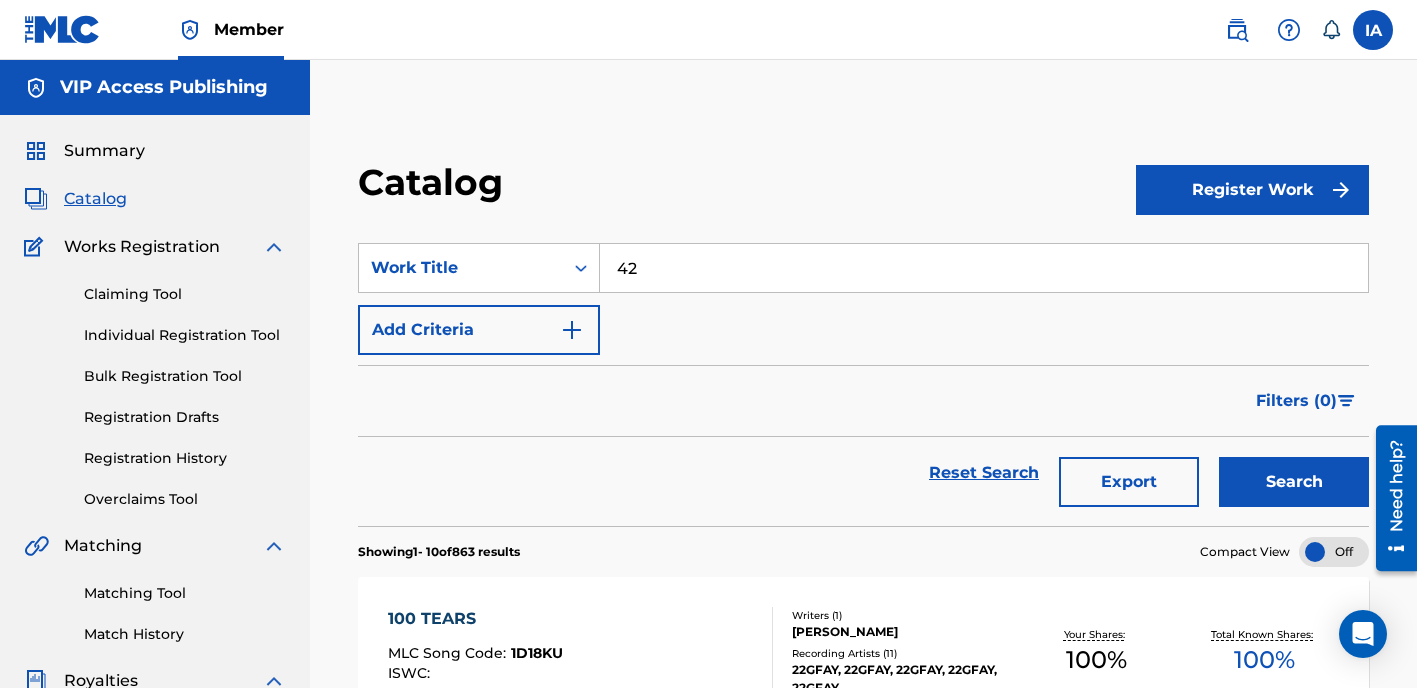 type on "42" 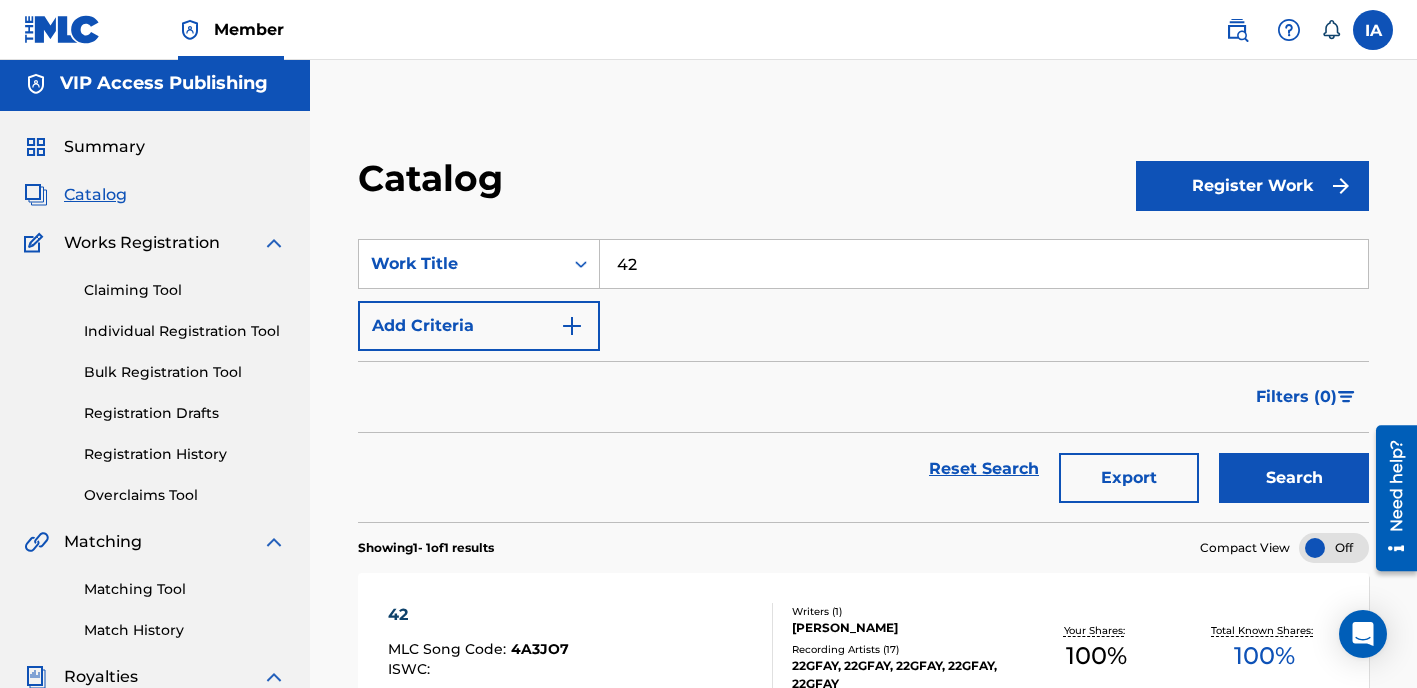scroll, scrollTop: 231, scrollLeft: 0, axis: vertical 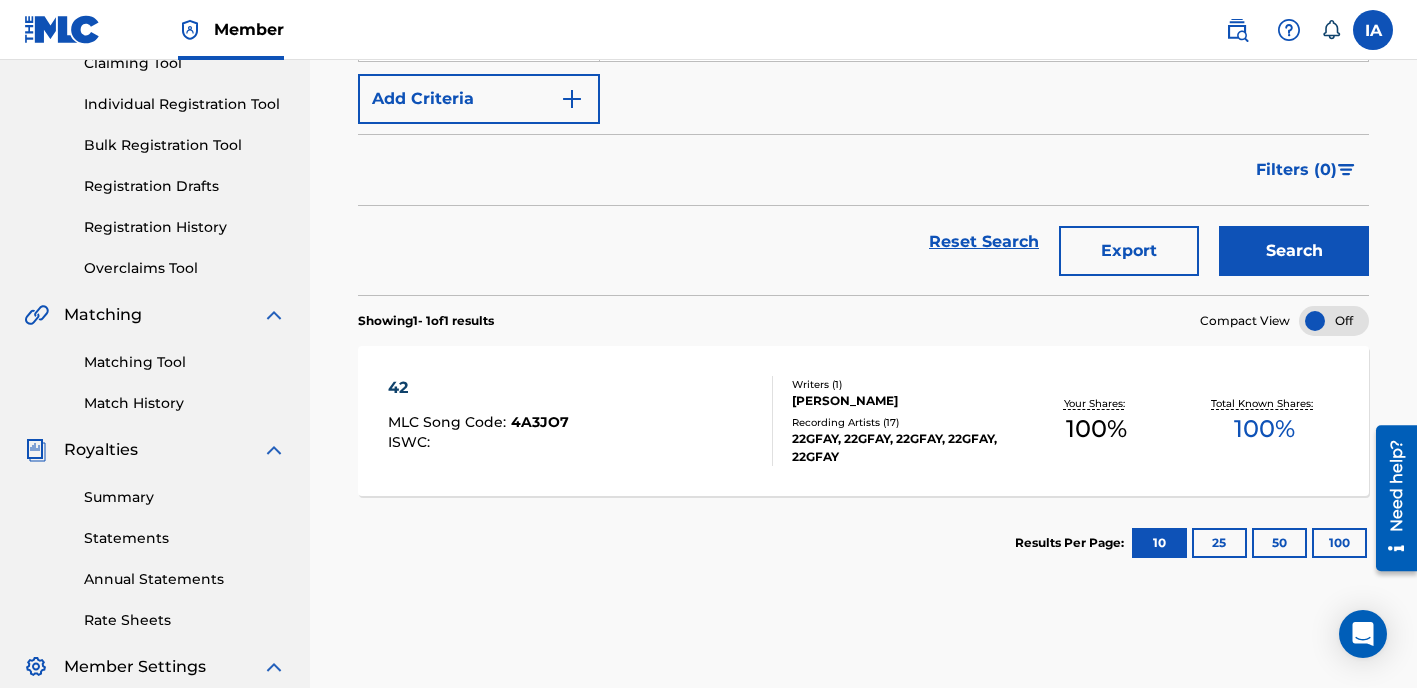 click at bounding box center [764, 421] 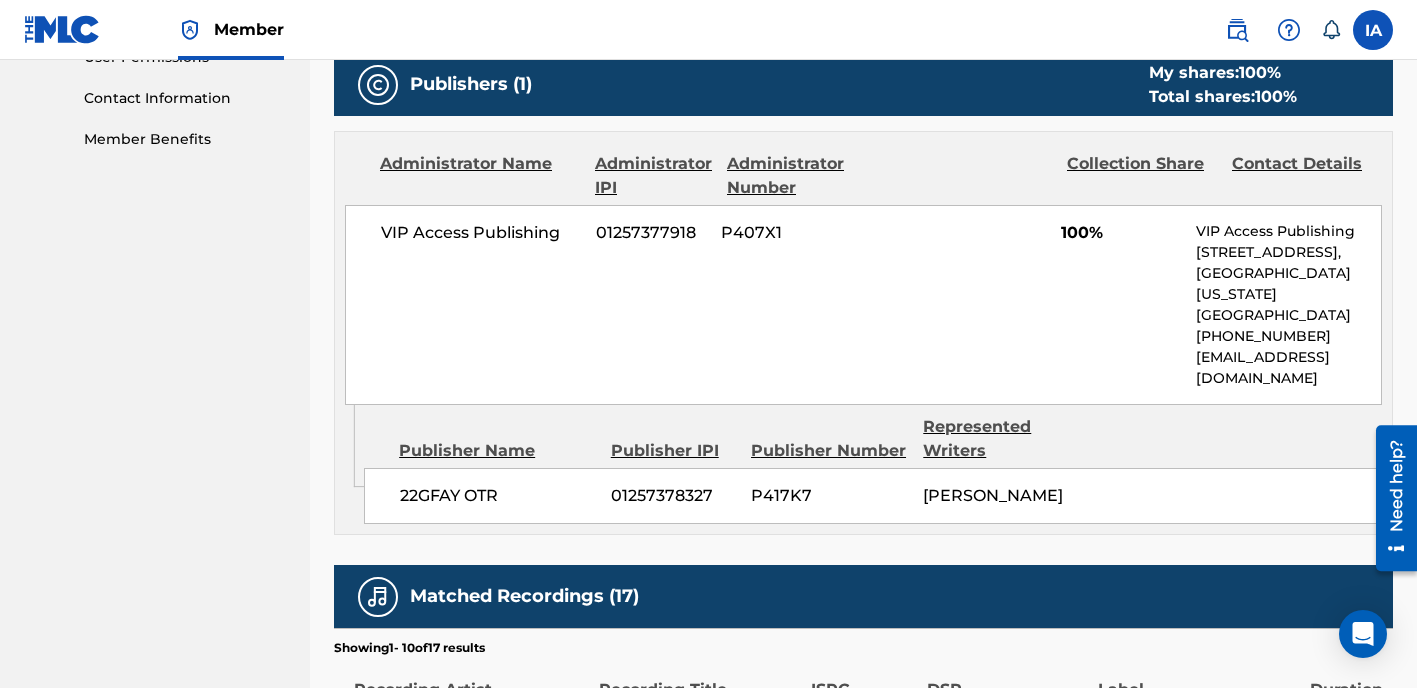 scroll, scrollTop: 497, scrollLeft: 0, axis: vertical 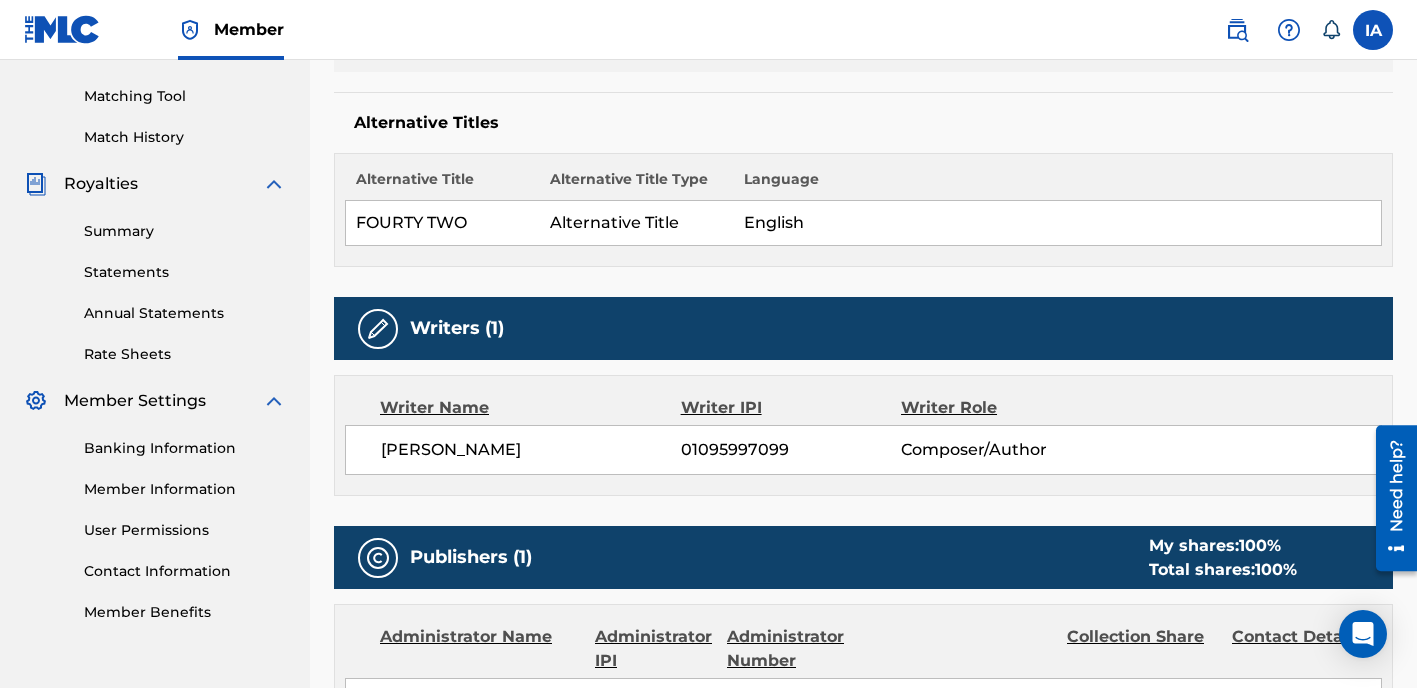 click on "Writers   (1)" at bounding box center (863, 328) 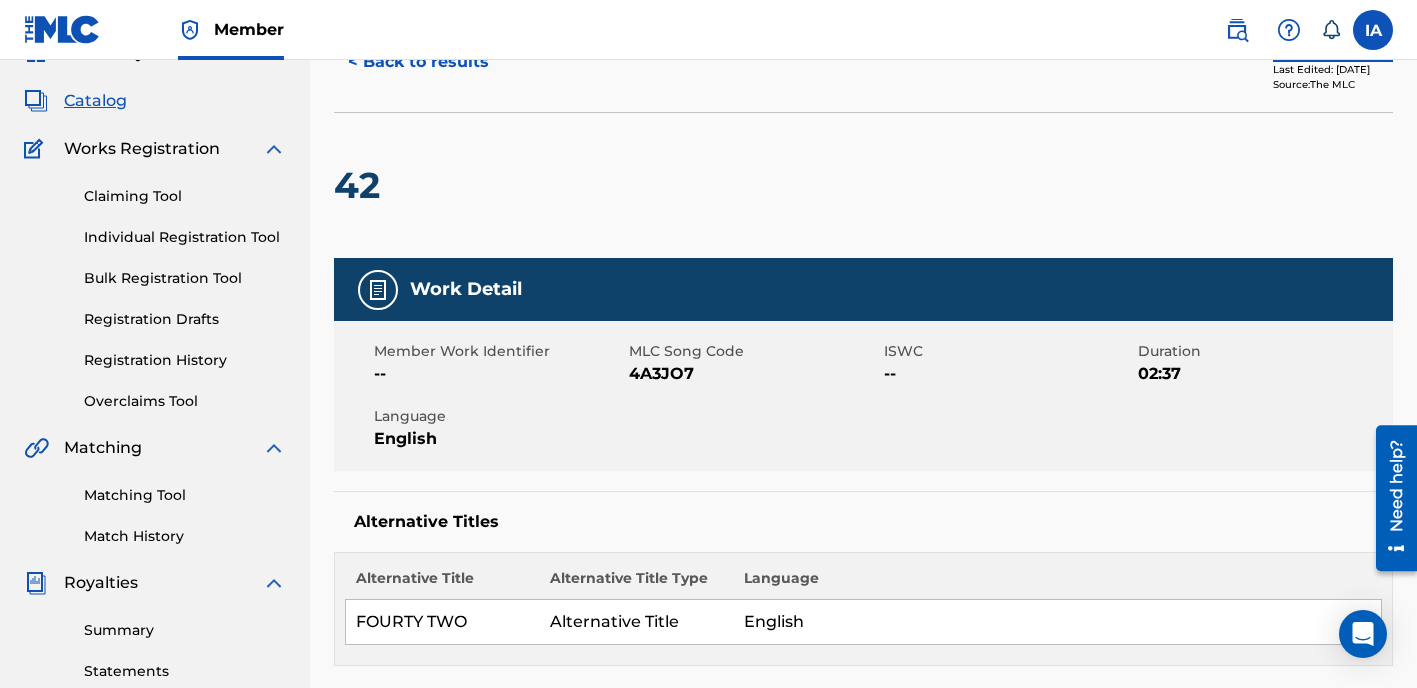 scroll, scrollTop: 0, scrollLeft: 0, axis: both 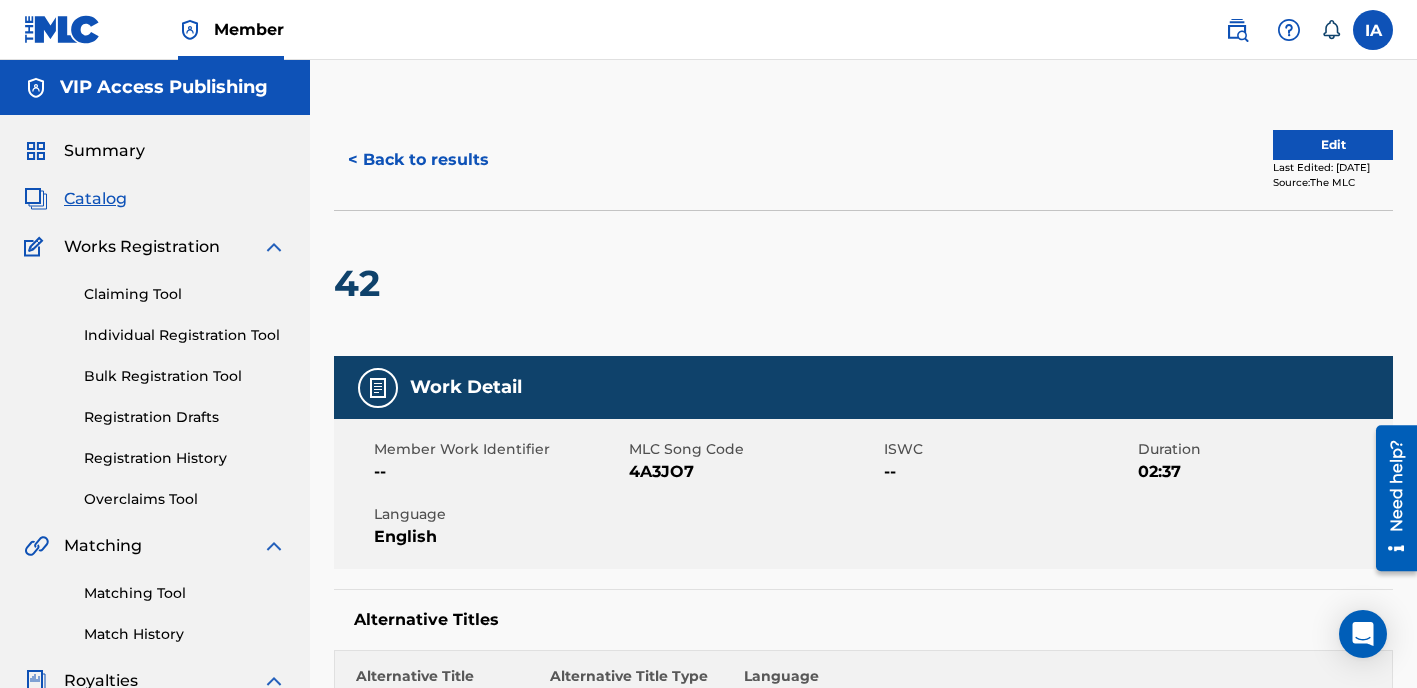 click on "Individual Registration Tool" at bounding box center [185, 335] 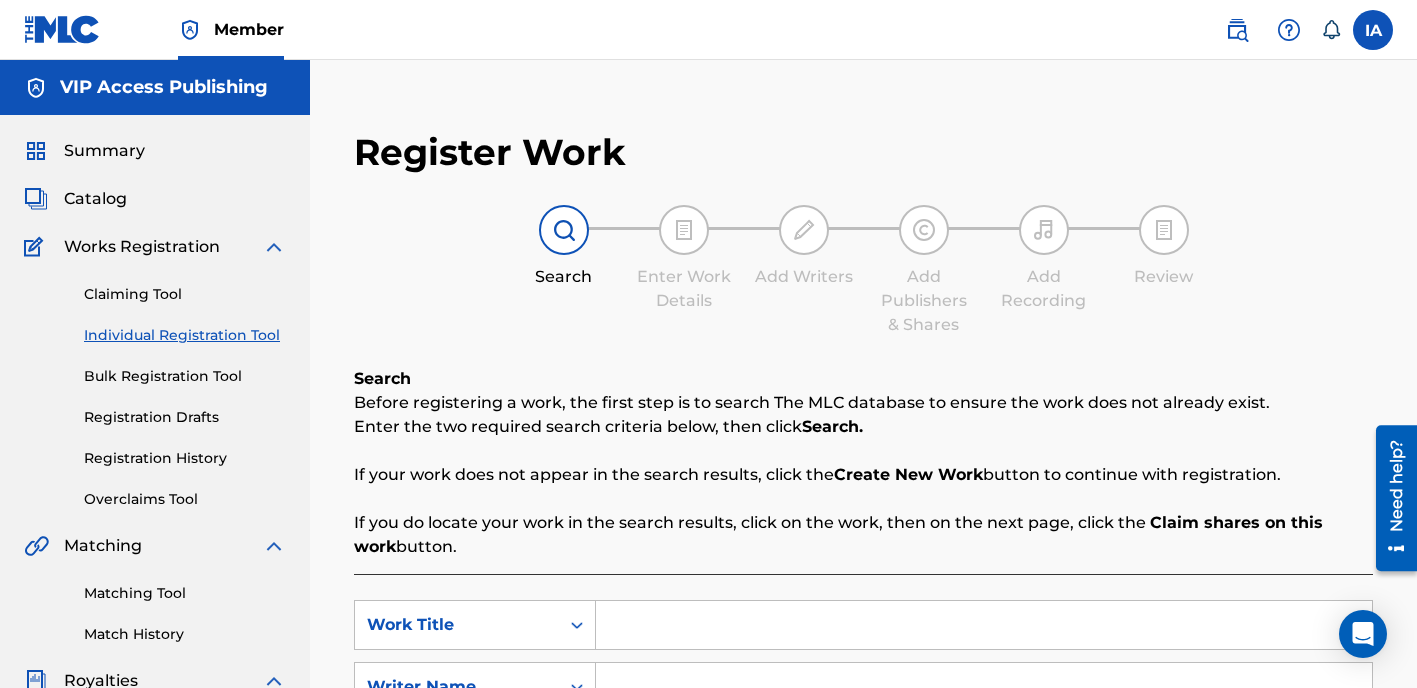 scroll, scrollTop: 72, scrollLeft: 0, axis: vertical 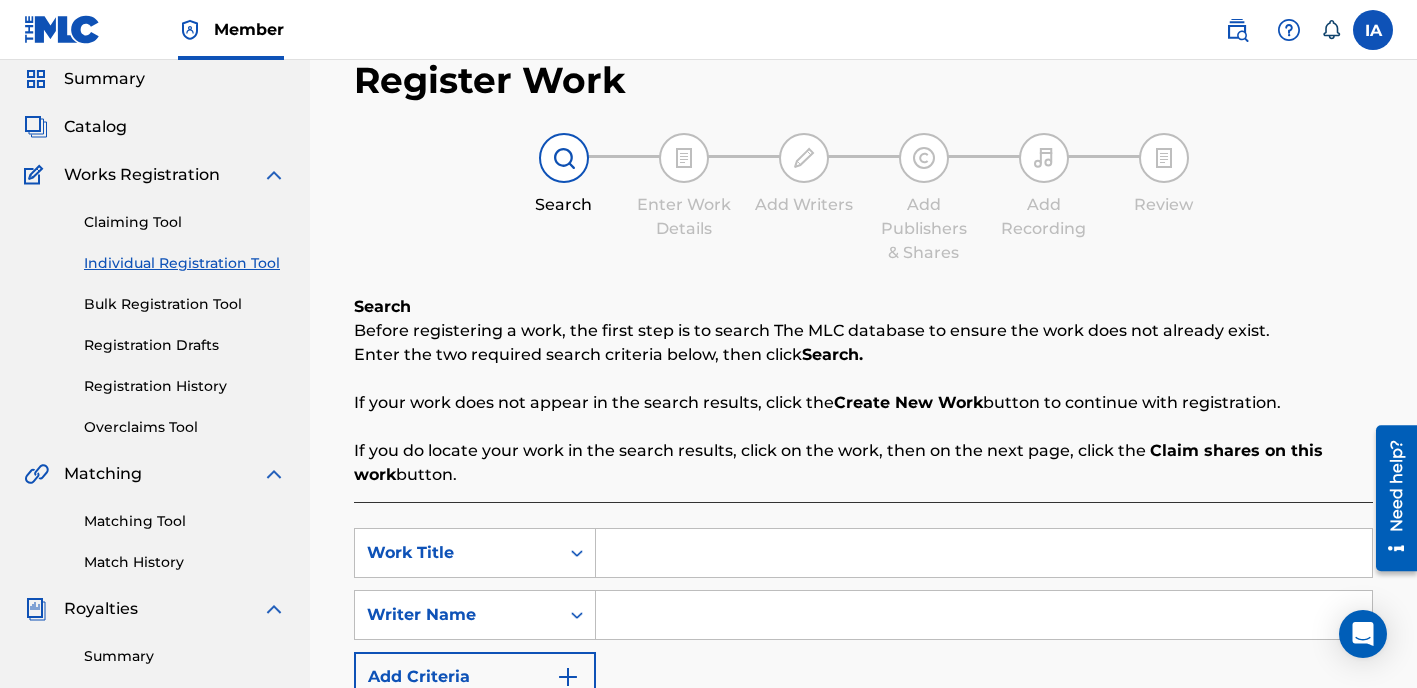 click at bounding box center [984, 553] 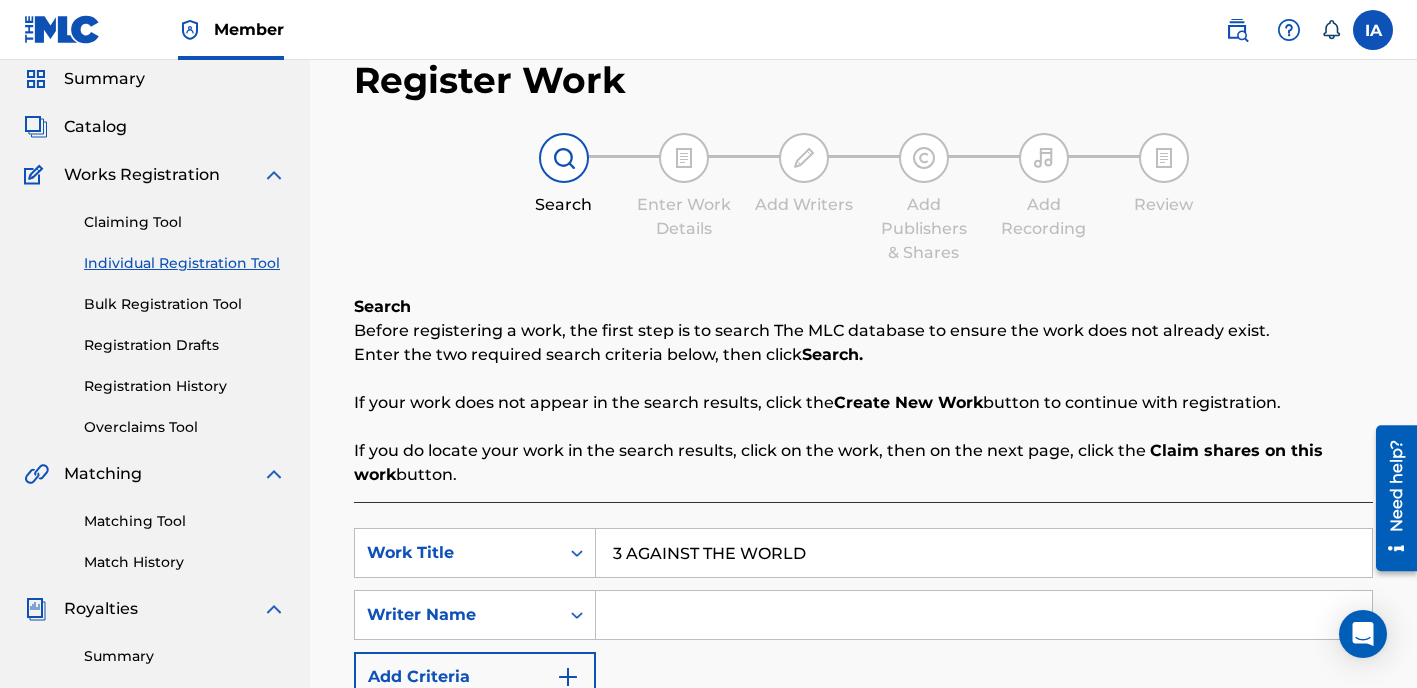 type on "3 AGAINST THE WORLD" 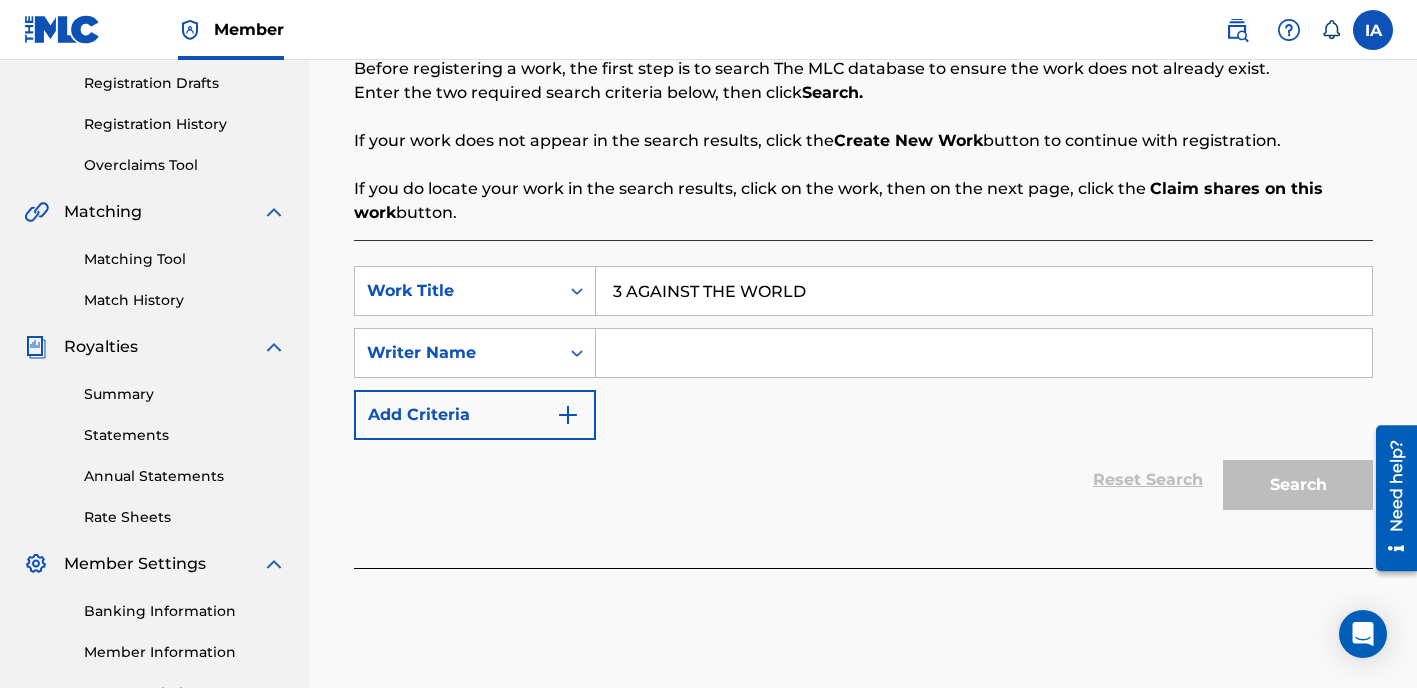 drag, startPoint x: 928, startPoint y: 403, endPoint x: 946, endPoint y: 393, distance: 20.59126 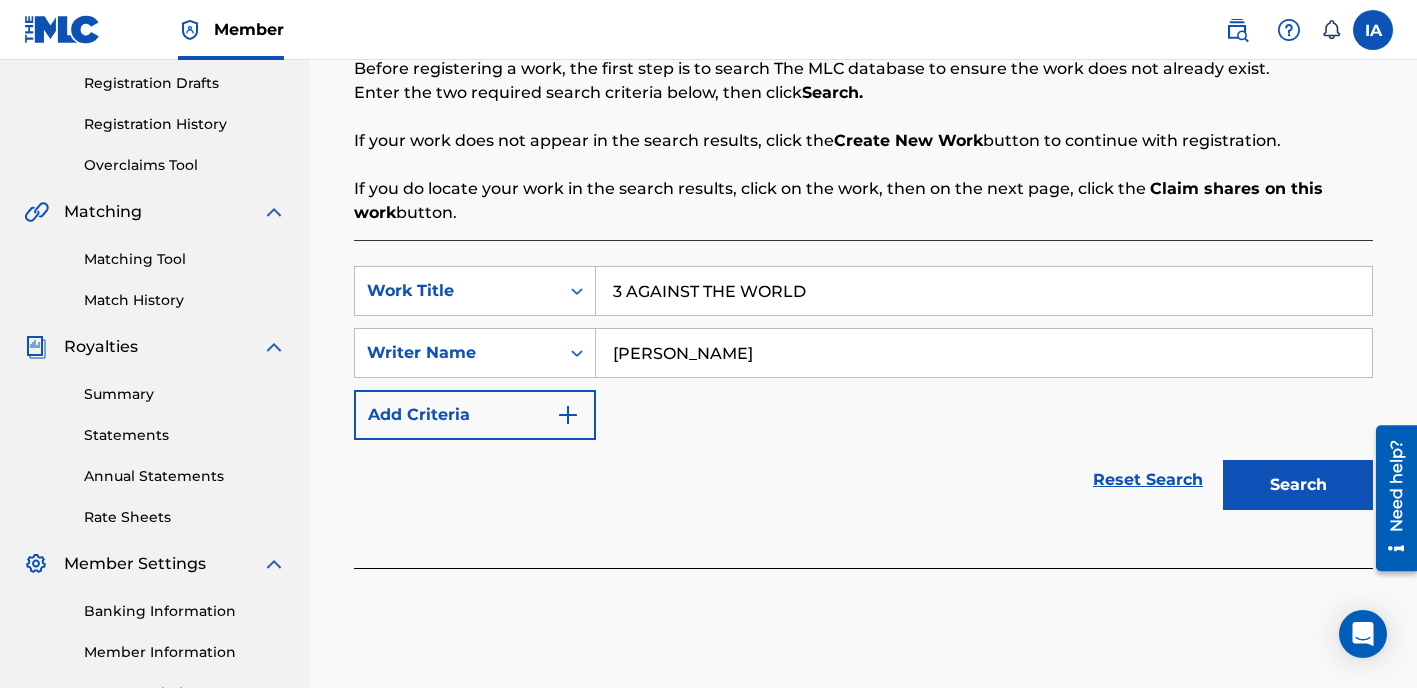 click on "Search" at bounding box center (1298, 485) 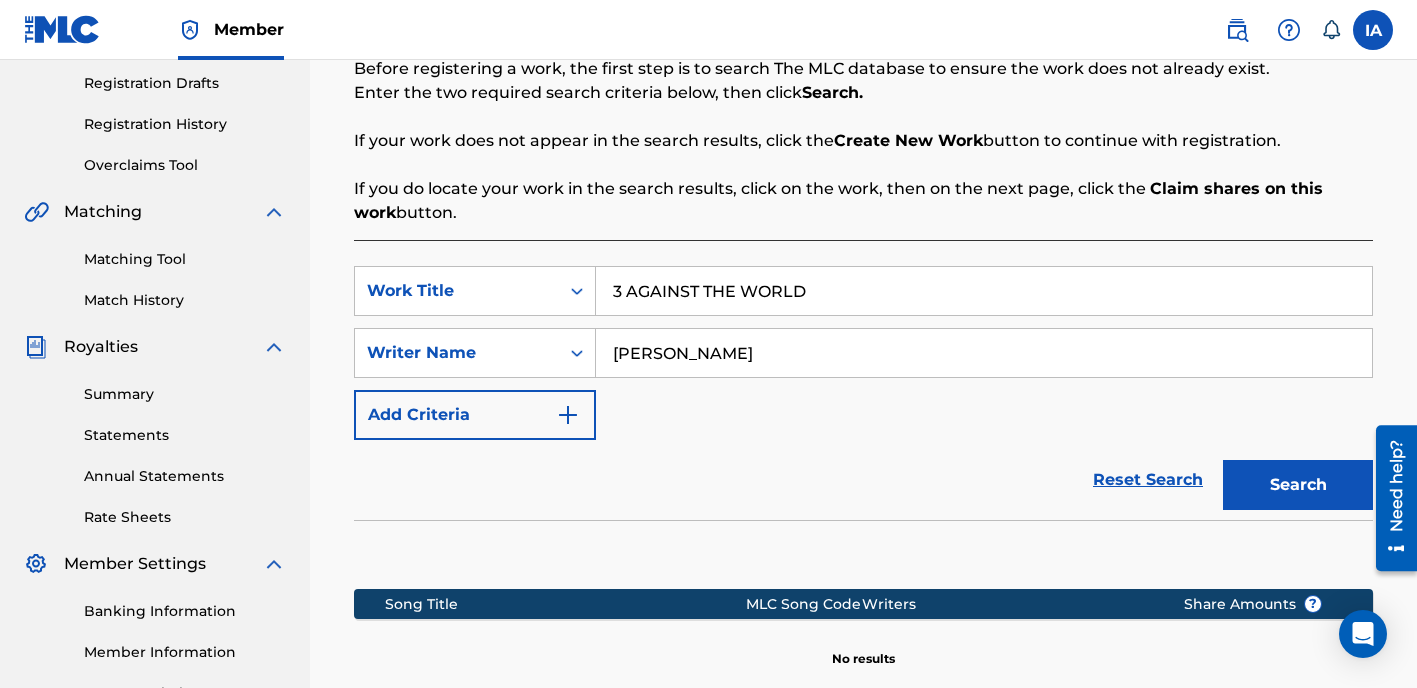 scroll, scrollTop: 406, scrollLeft: 0, axis: vertical 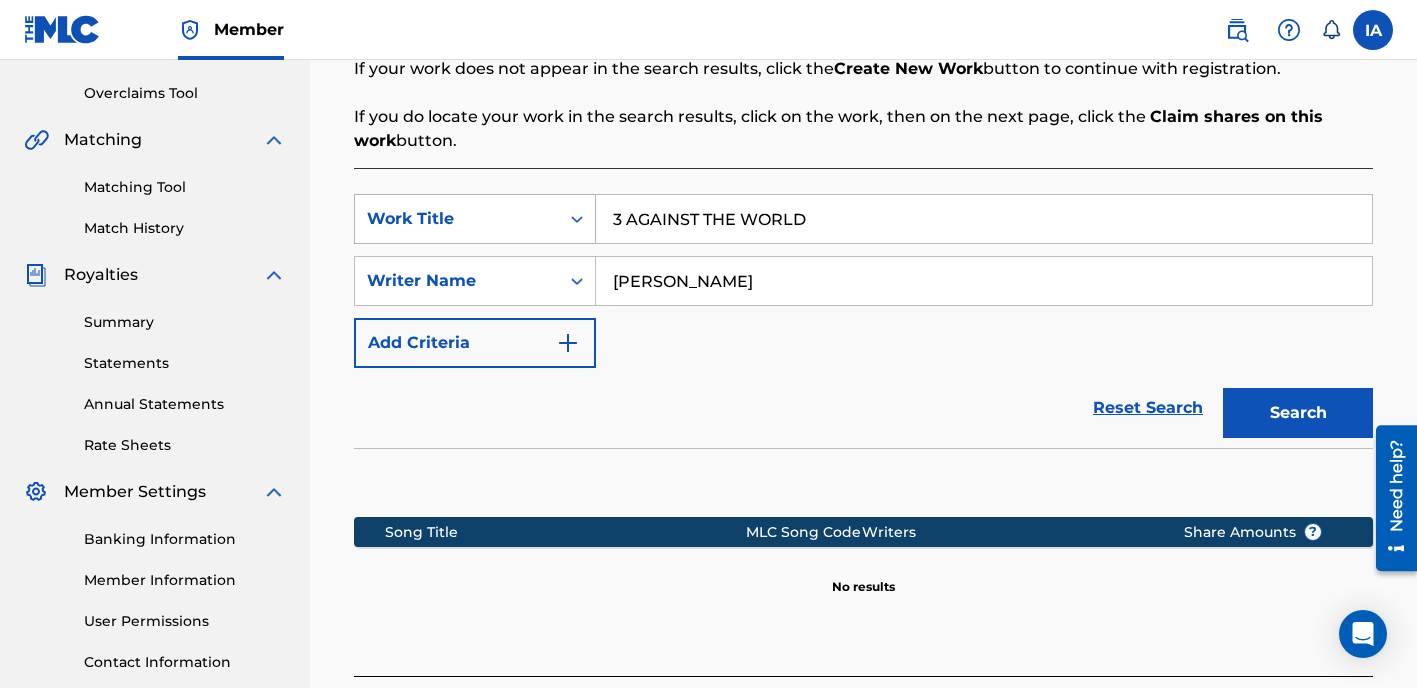 drag, startPoint x: 839, startPoint y: 290, endPoint x: 578, endPoint y: 238, distance: 266.12967 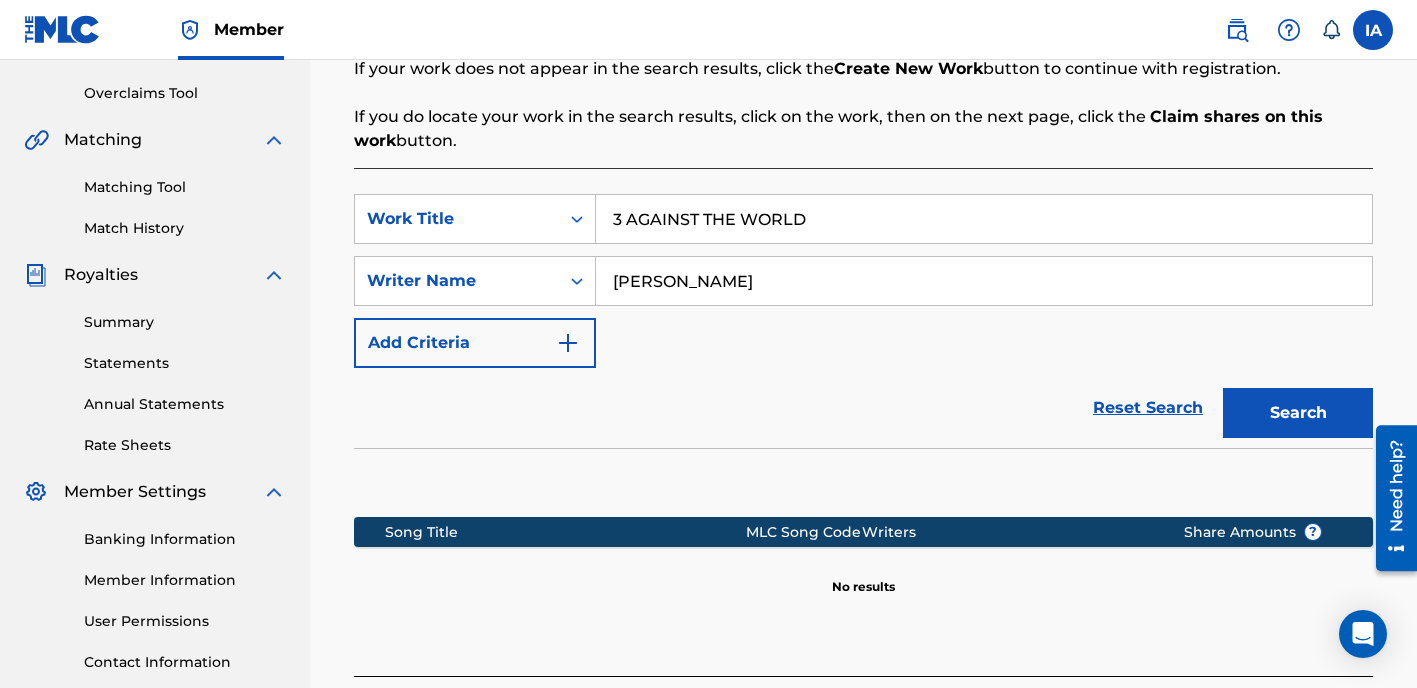 paste on "[PERSON_NAME][US_STATE]" 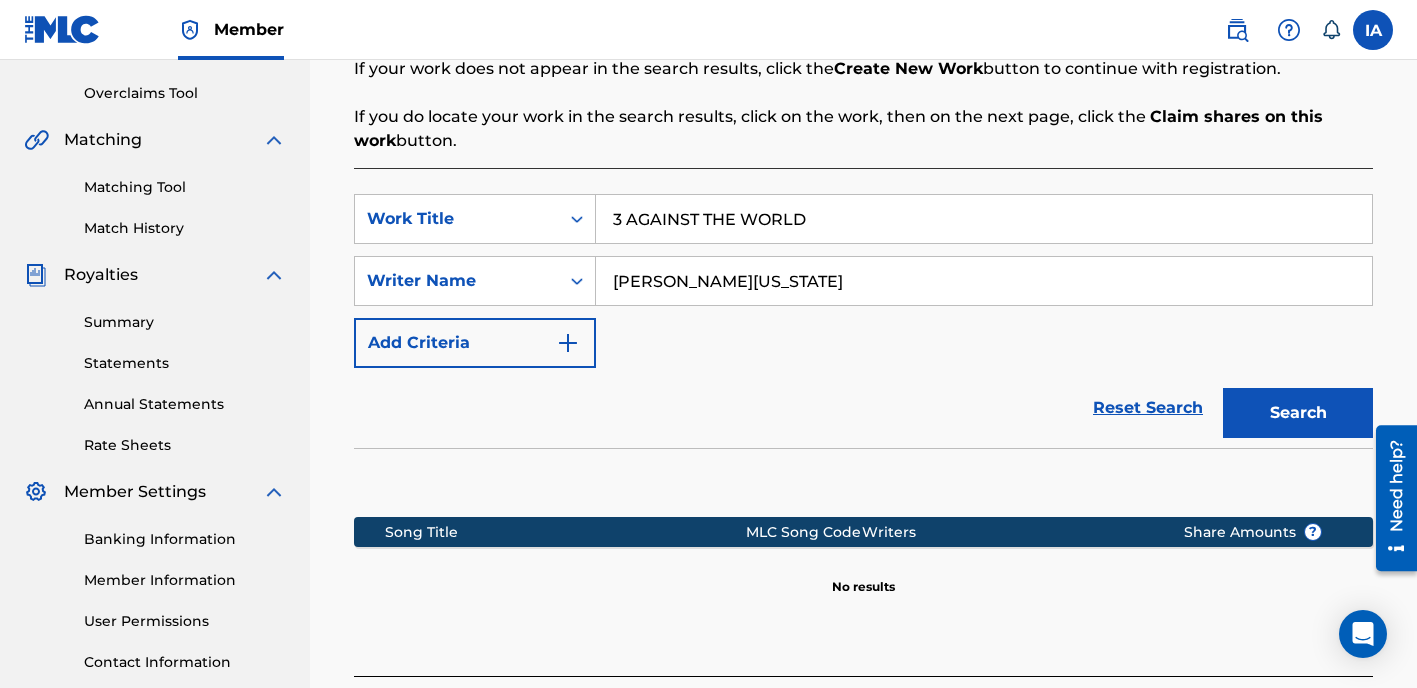 click on "Search" at bounding box center (1298, 413) 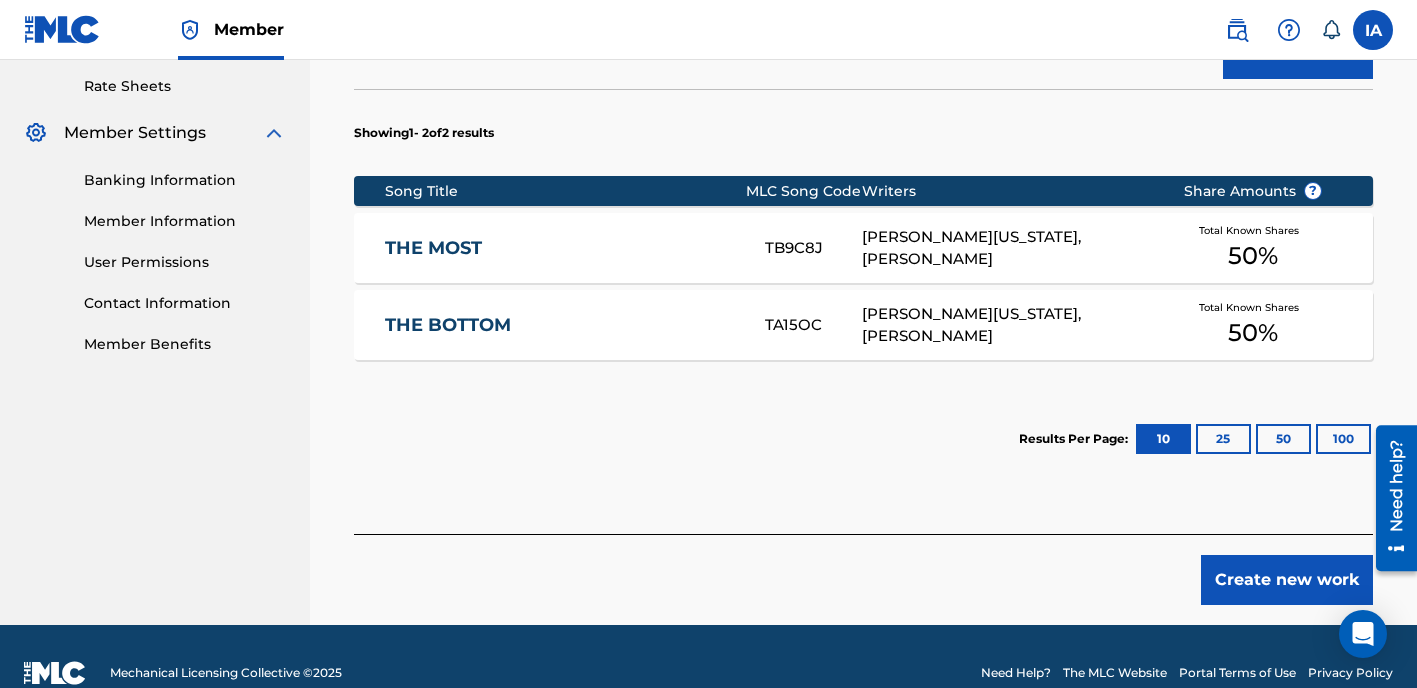scroll, scrollTop: 426, scrollLeft: 0, axis: vertical 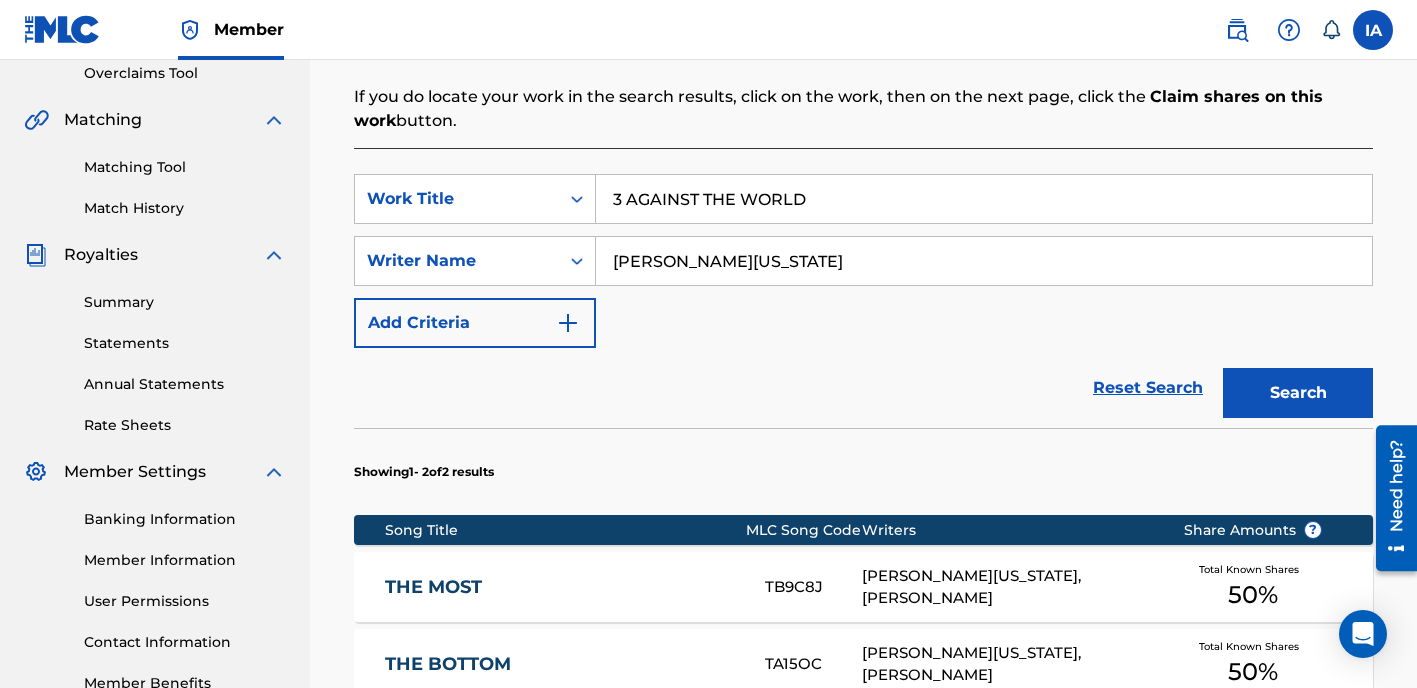 drag, startPoint x: 931, startPoint y: 278, endPoint x: 607, endPoint y: 151, distance: 348.00143 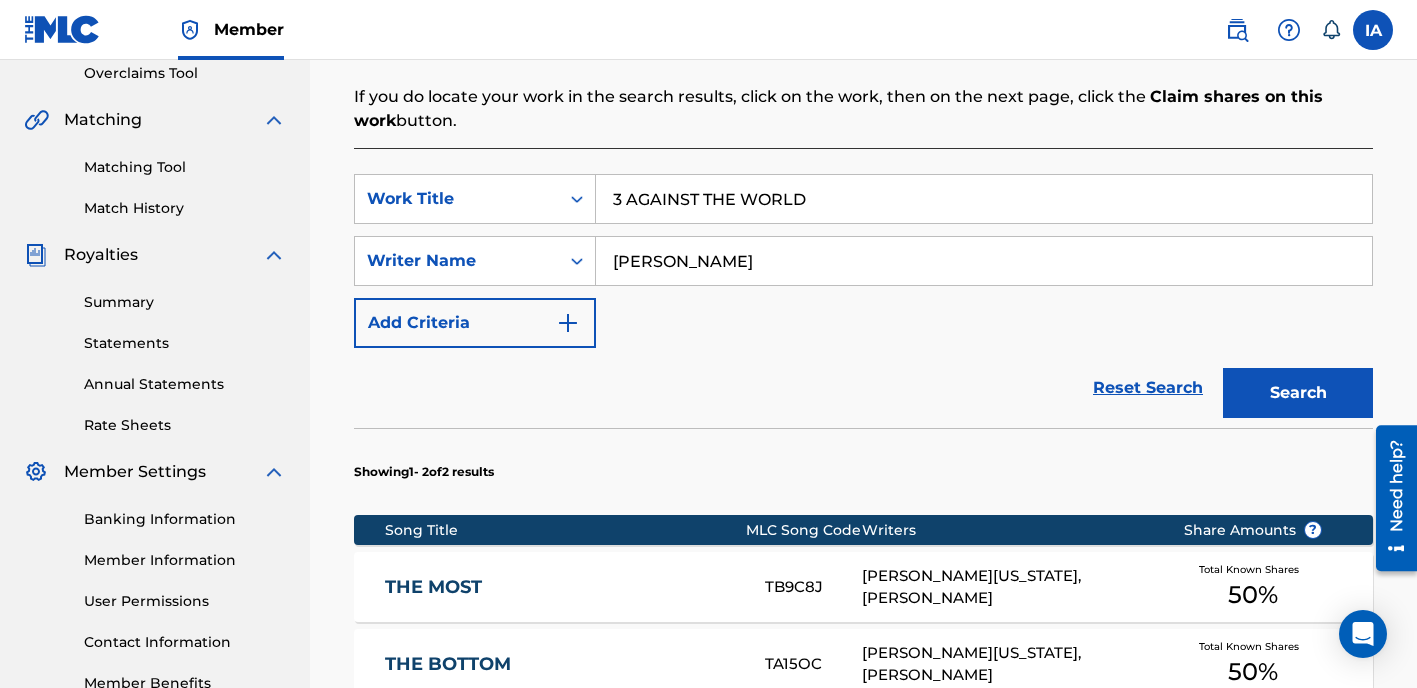 type on "[PERSON_NAME]" 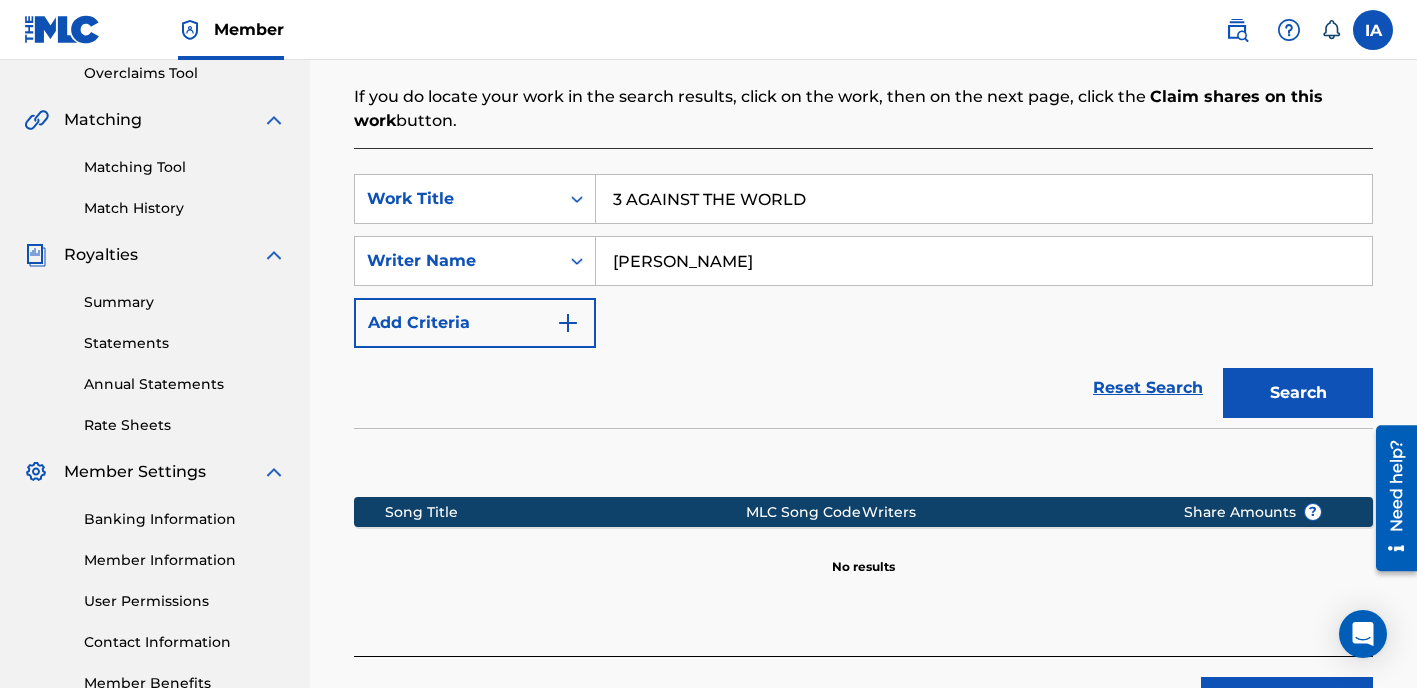 scroll, scrollTop: 581, scrollLeft: 0, axis: vertical 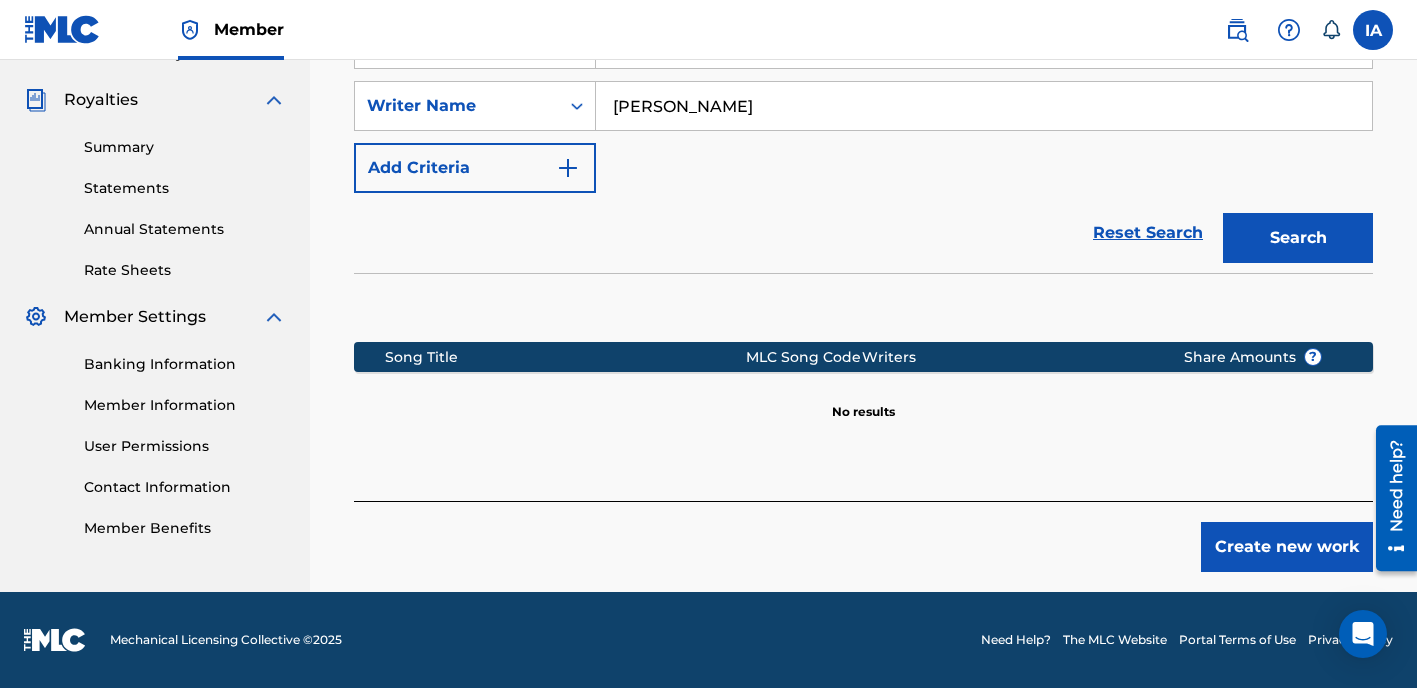 click on "Create new work" at bounding box center (1287, 547) 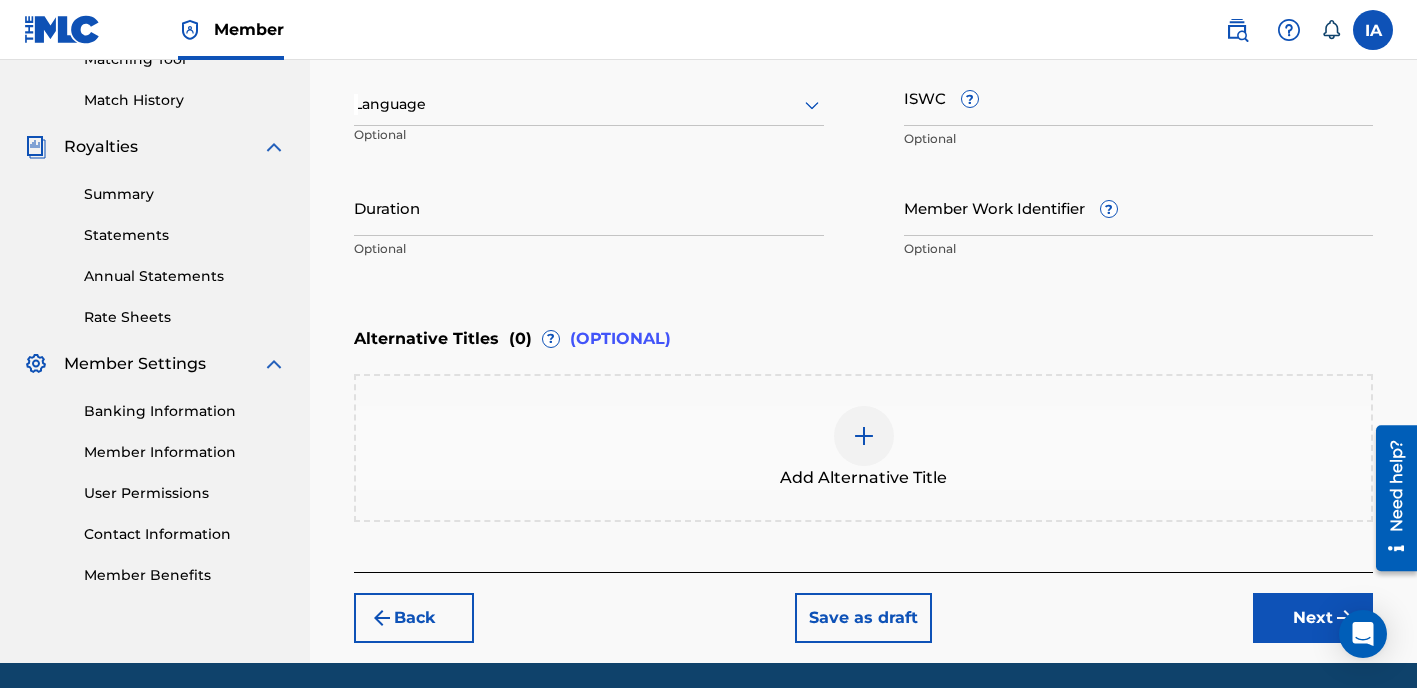 scroll, scrollTop: 356, scrollLeft: 0, axis: vertical 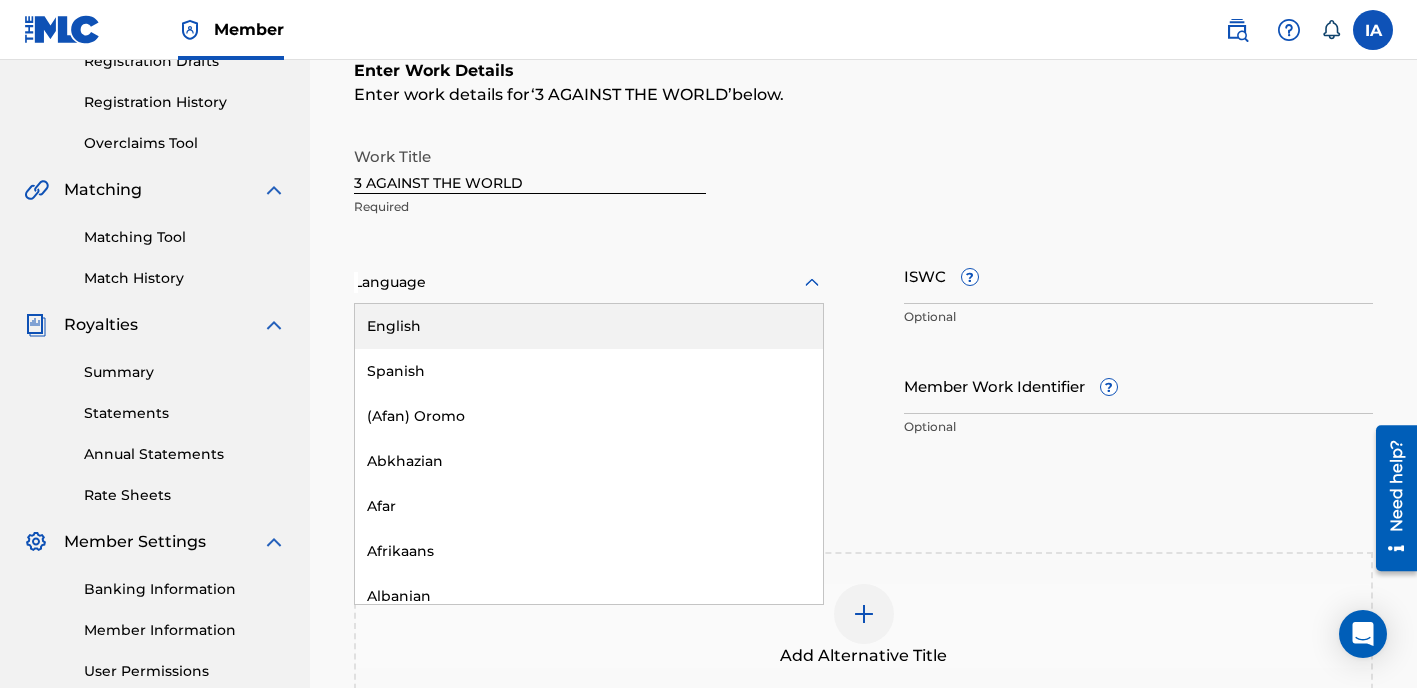 click at bounding box center (589, 282) 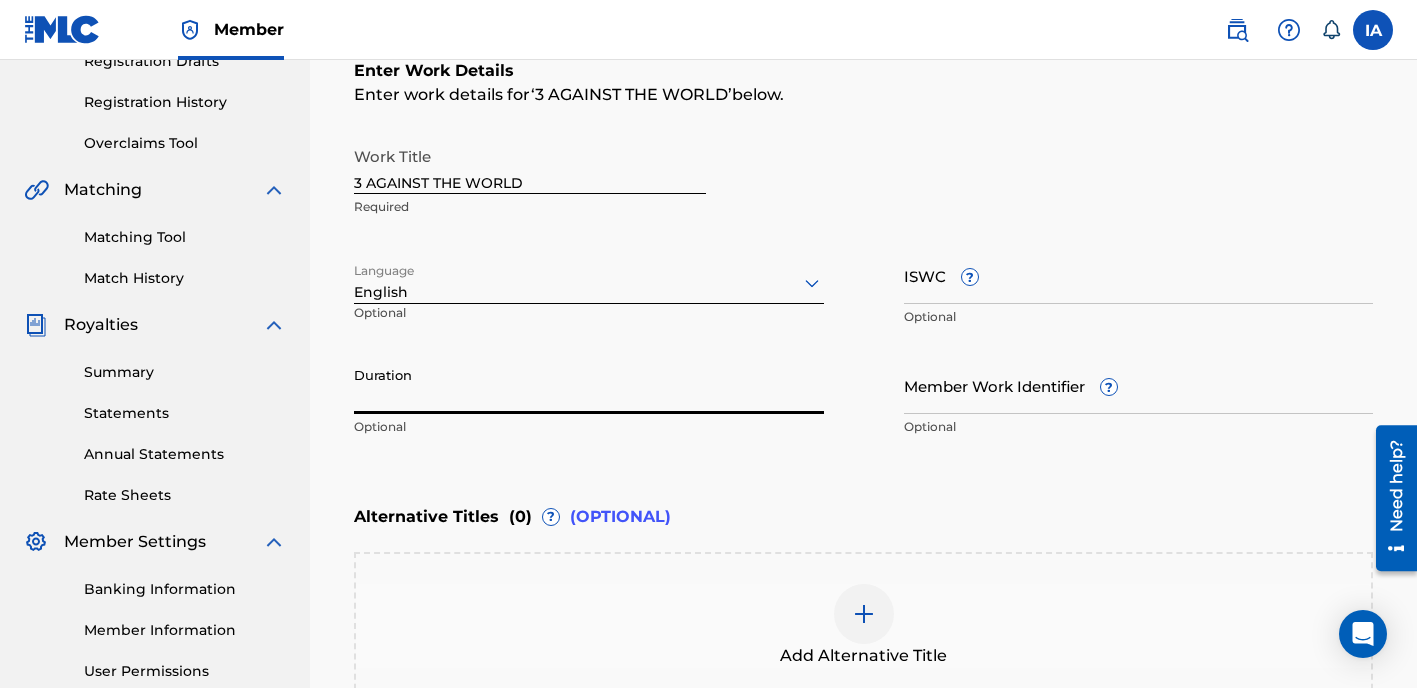drag, startPoint x: 387, startPoint y: 368, endPoint x: 568, endPoint y: 398, distance: 183.46935 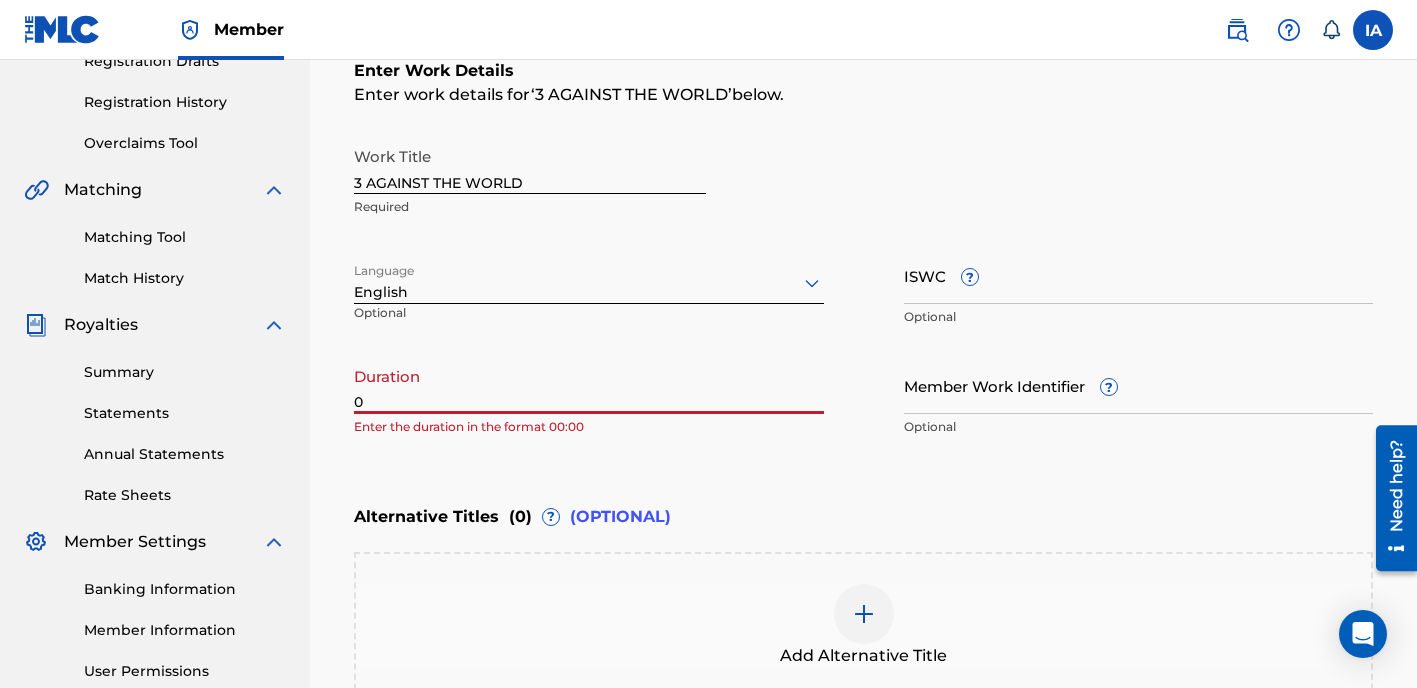 paste on "2:25" 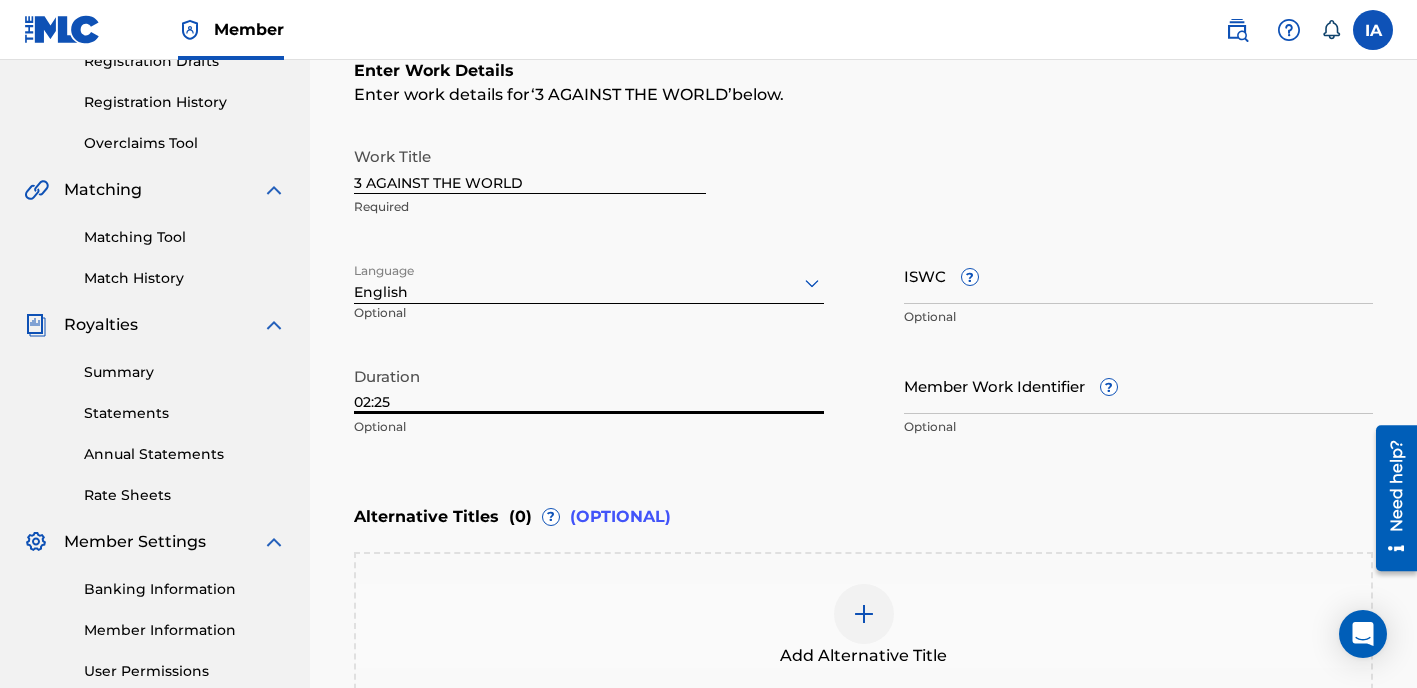 type on "02:25" 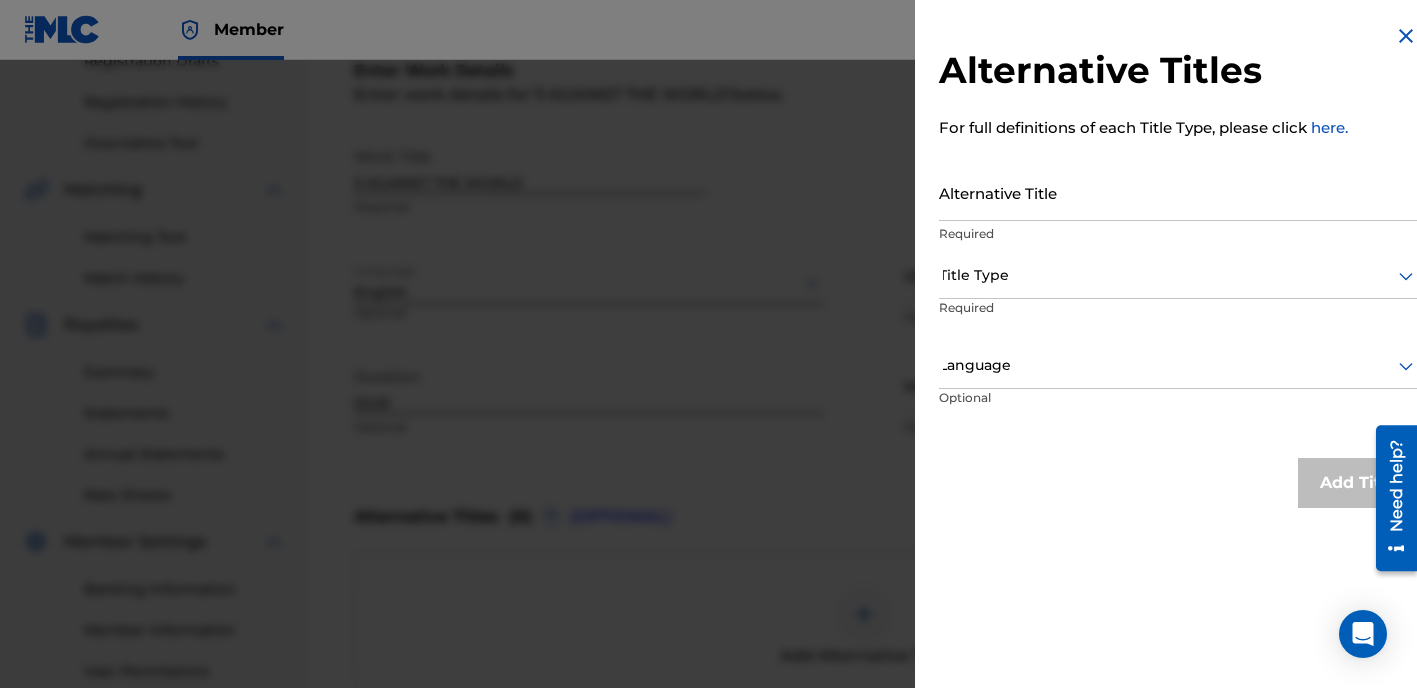 click on "Alternative Title" at bounding box center [1178, 192] 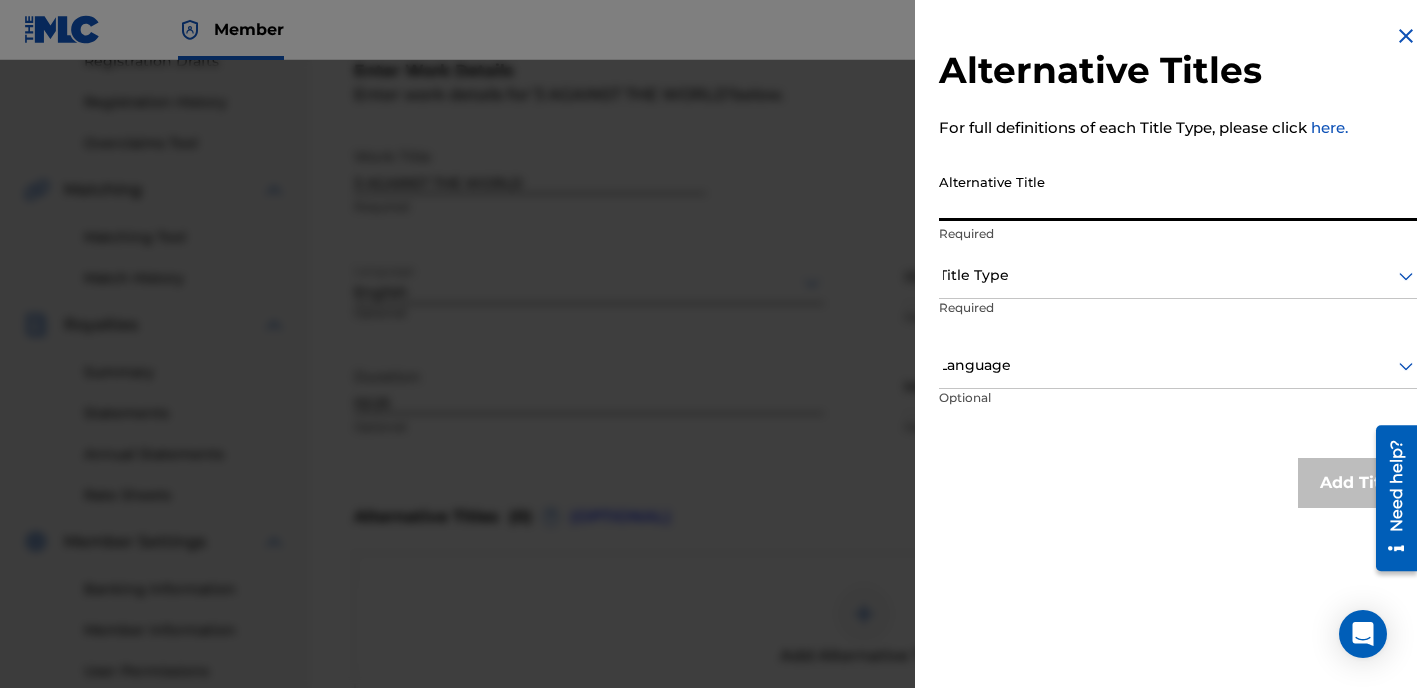 paste on "THREE AGAINST THE WORLD" 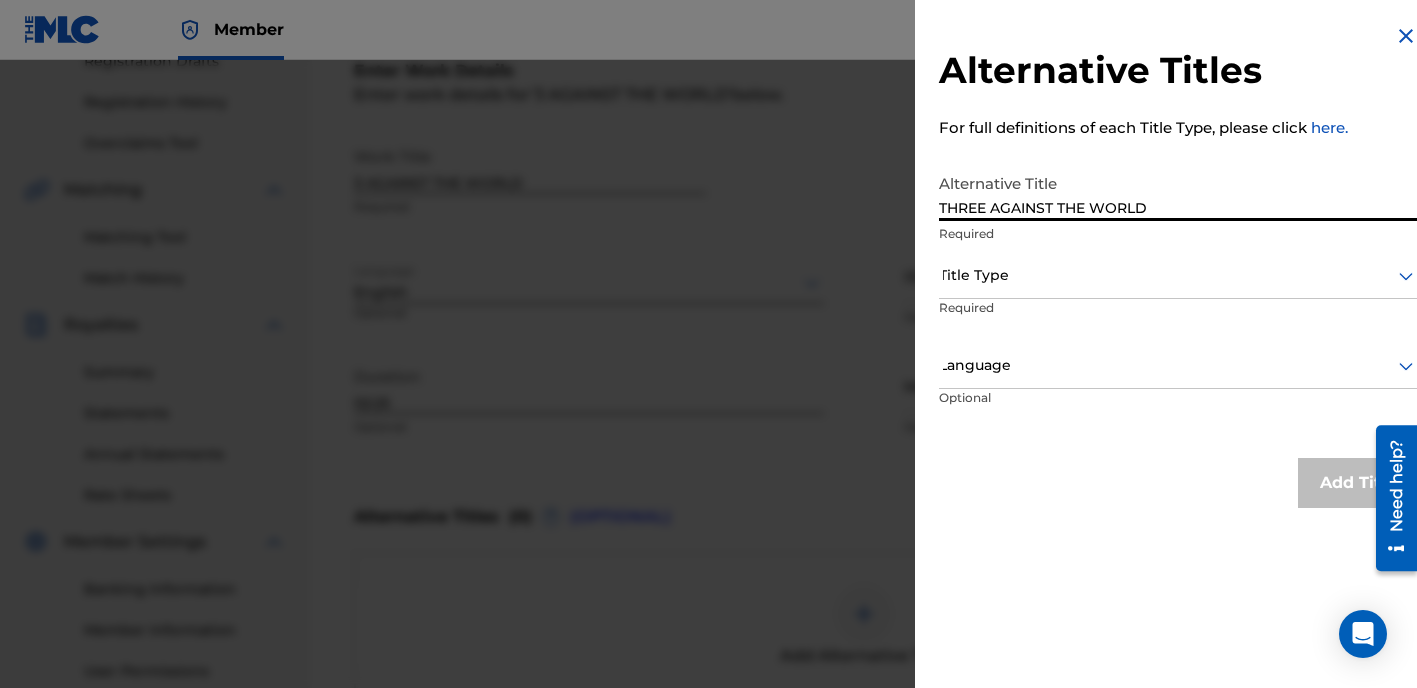 type on "THREE AGAINST THE WORLD" 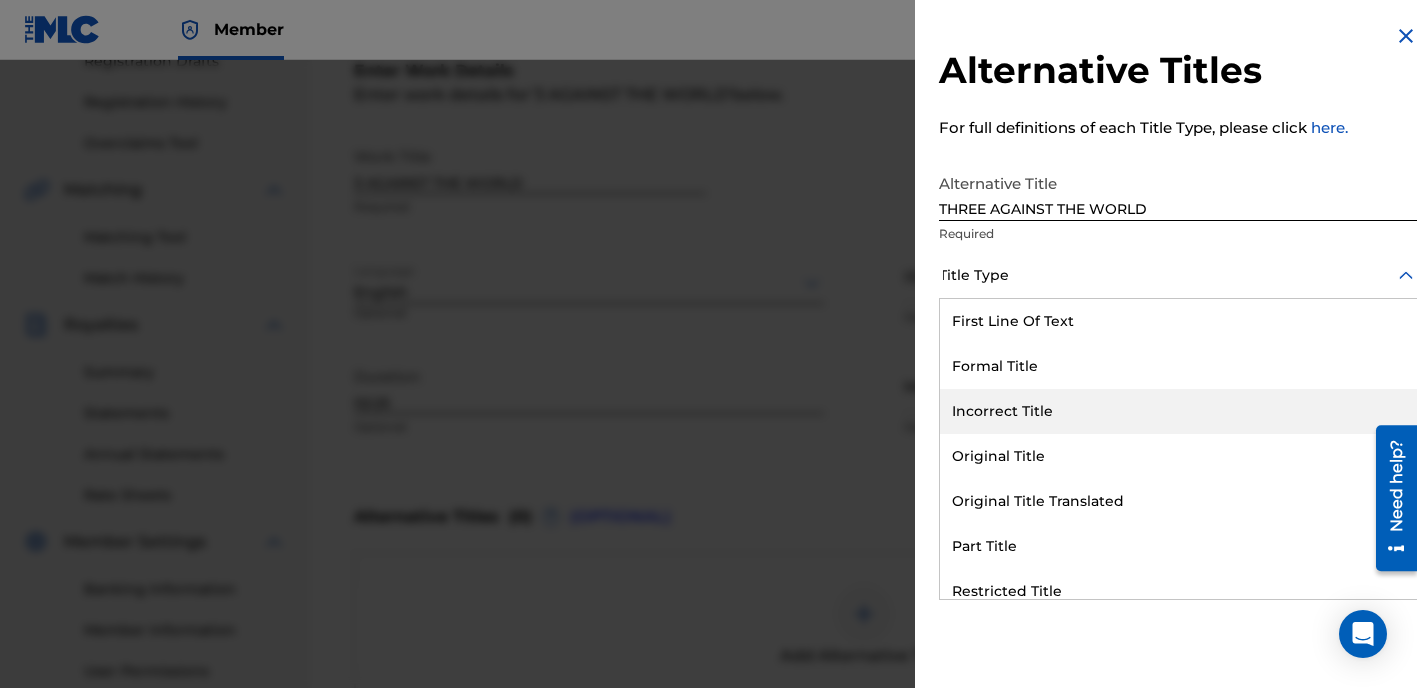 scroll, scrollTop: 195, scrollLeft: 0, axis: vertical 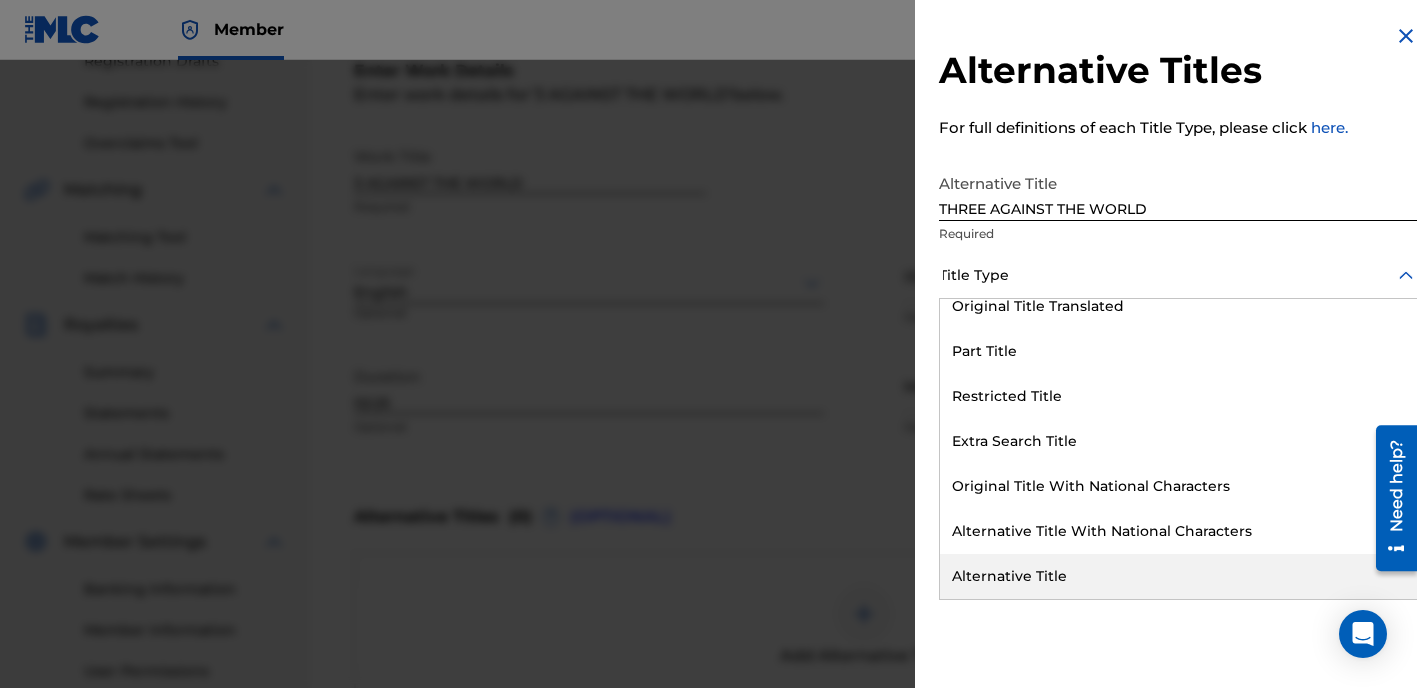 click on "Alternative Title" at bounding box center (1178, 576) 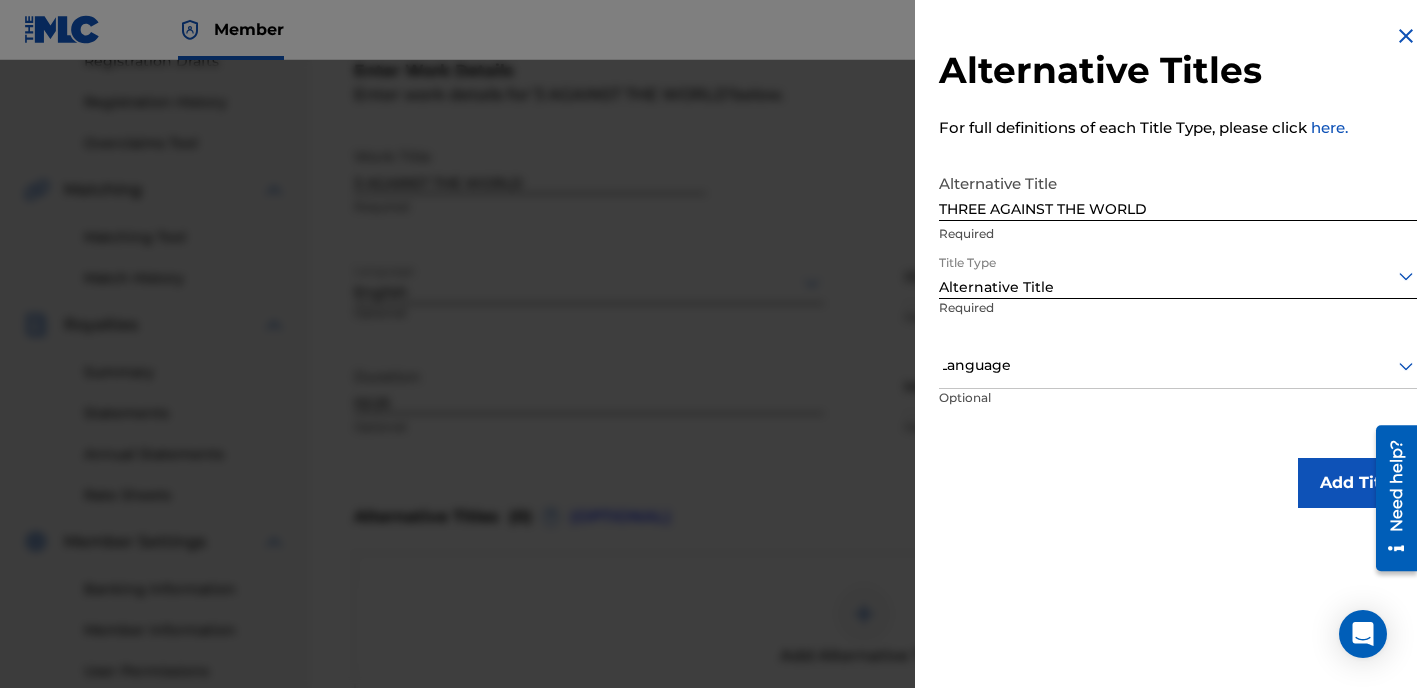 drag, startPoint x: 1032, startPoint y: 389, endPoint x: 1034, endPoint y: 400, distance: 11.18034 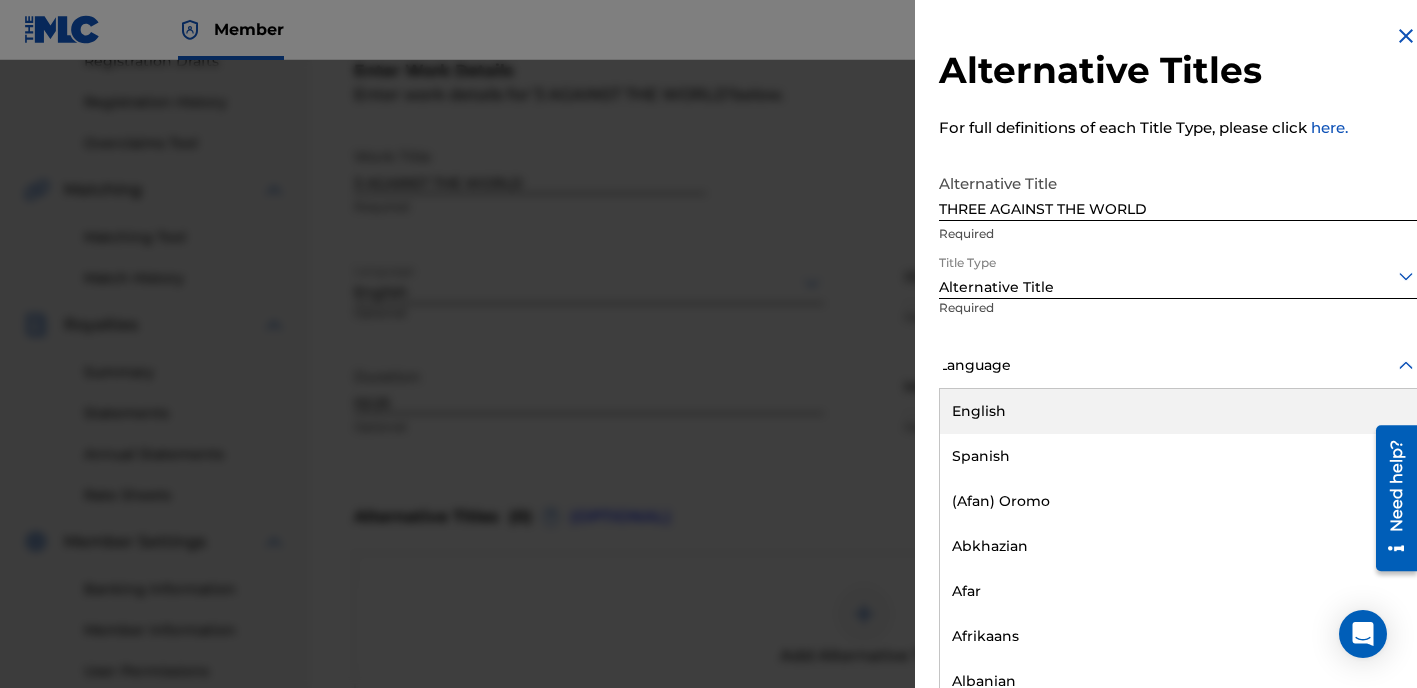 click on "Language" at bounding box center [1178, 366] 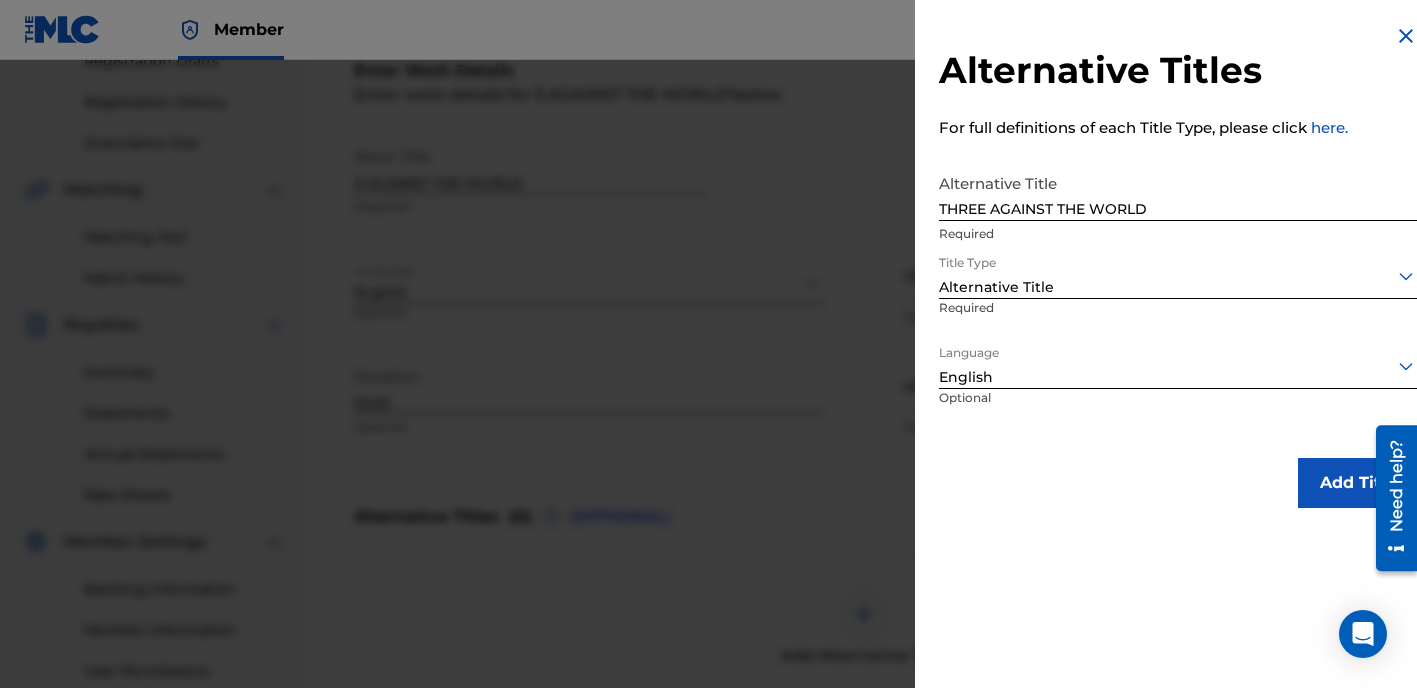 scroll, scrollTop: 0, scrollLeft: 0, axis: both 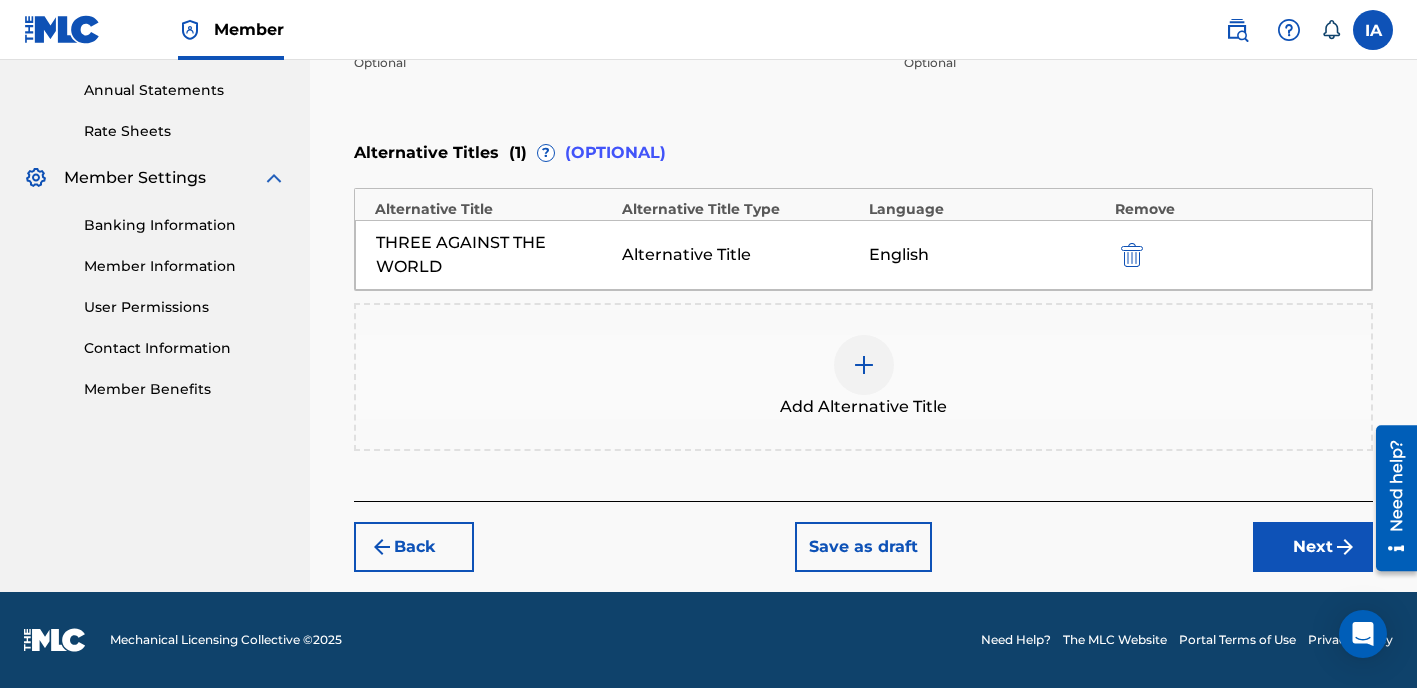 click on "Next" at bounding box center (1313, 547) 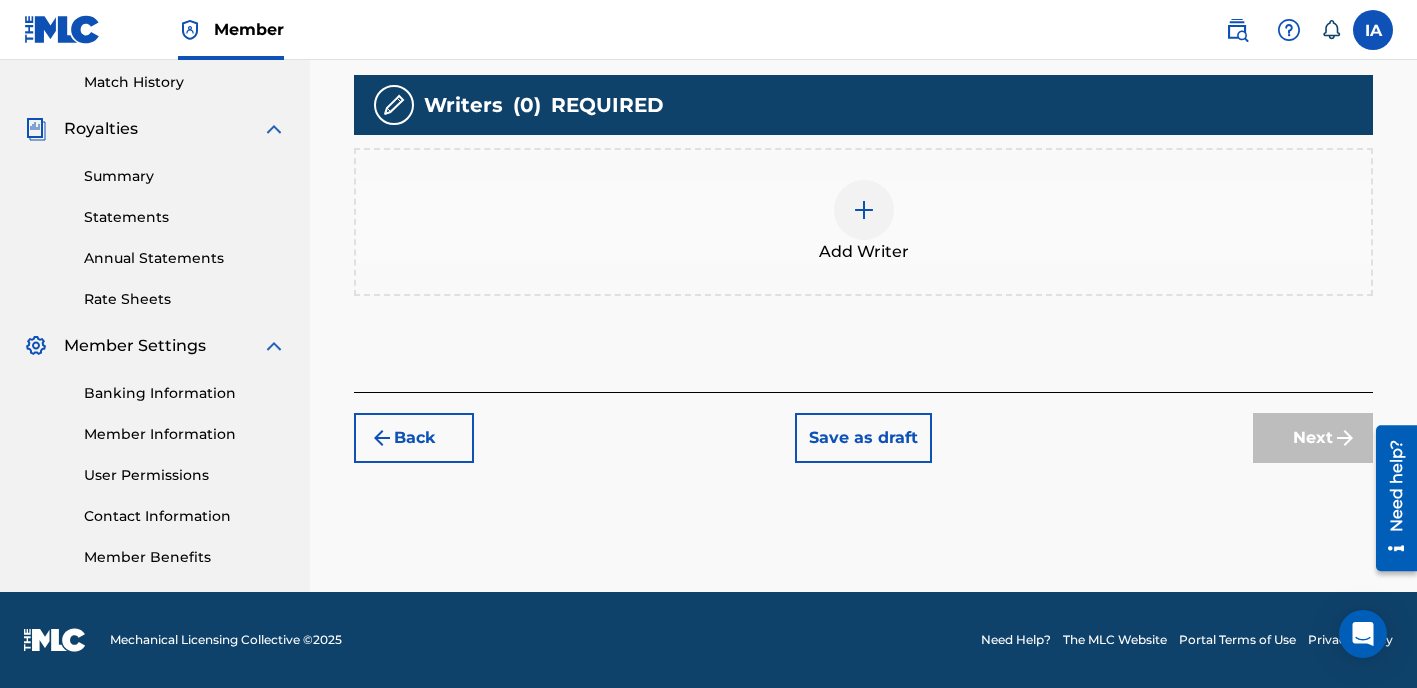 scroll, scrollTop: 552, scrollLeft: 0, axis: vertical 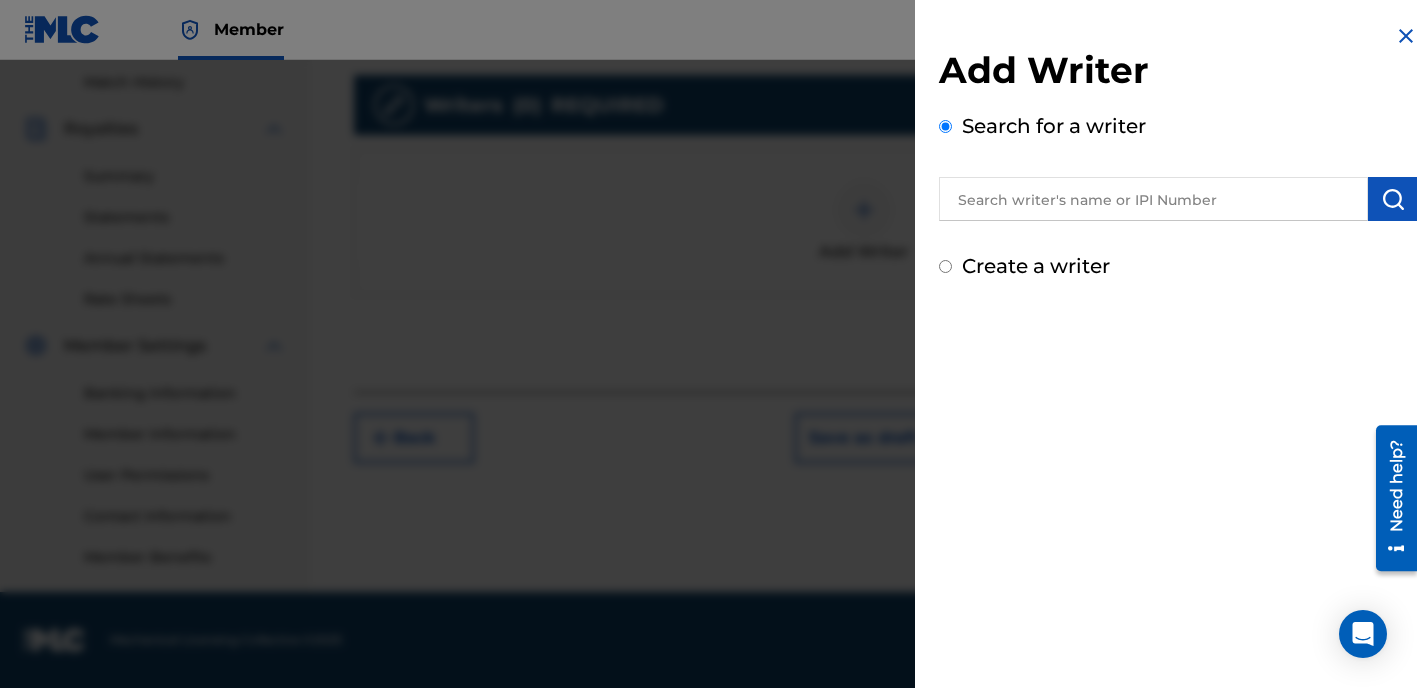 click on "Add Writer Search for a writer Create a writer" at bounding box center (1178, 351) 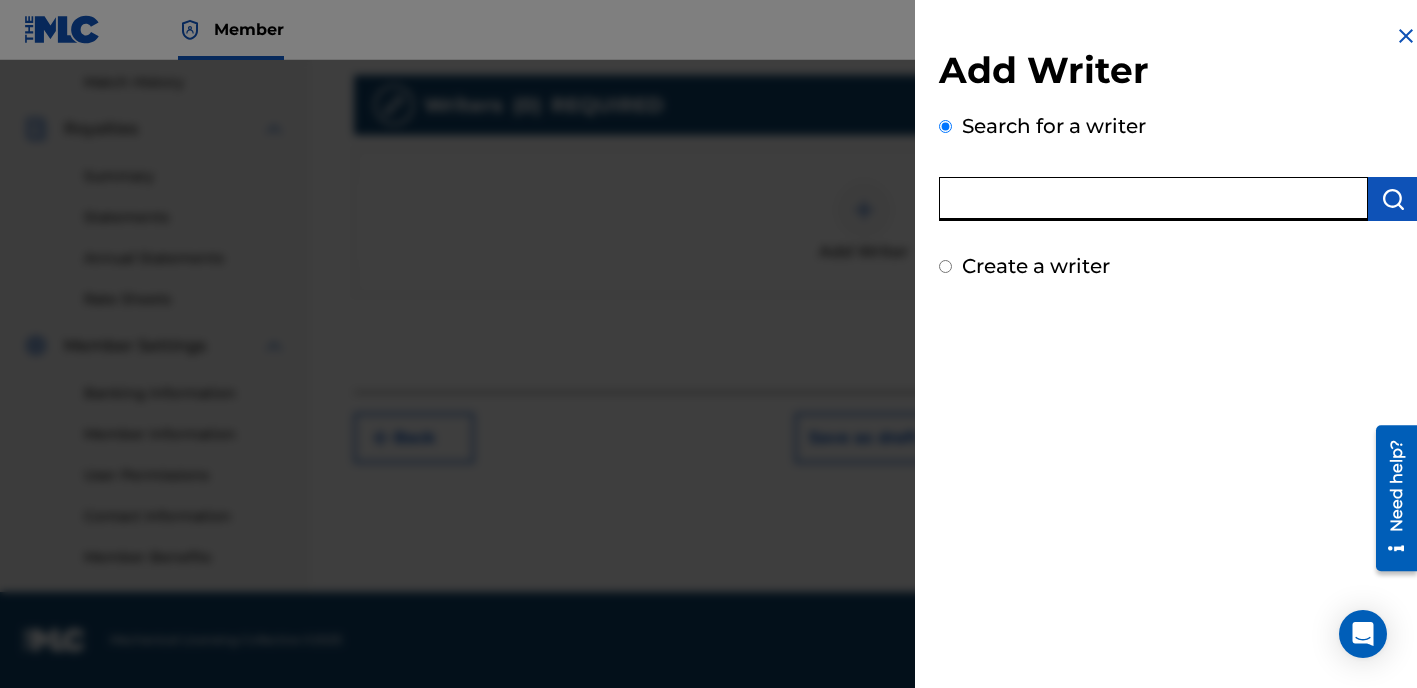 paste on "[PERSON_NAME]" 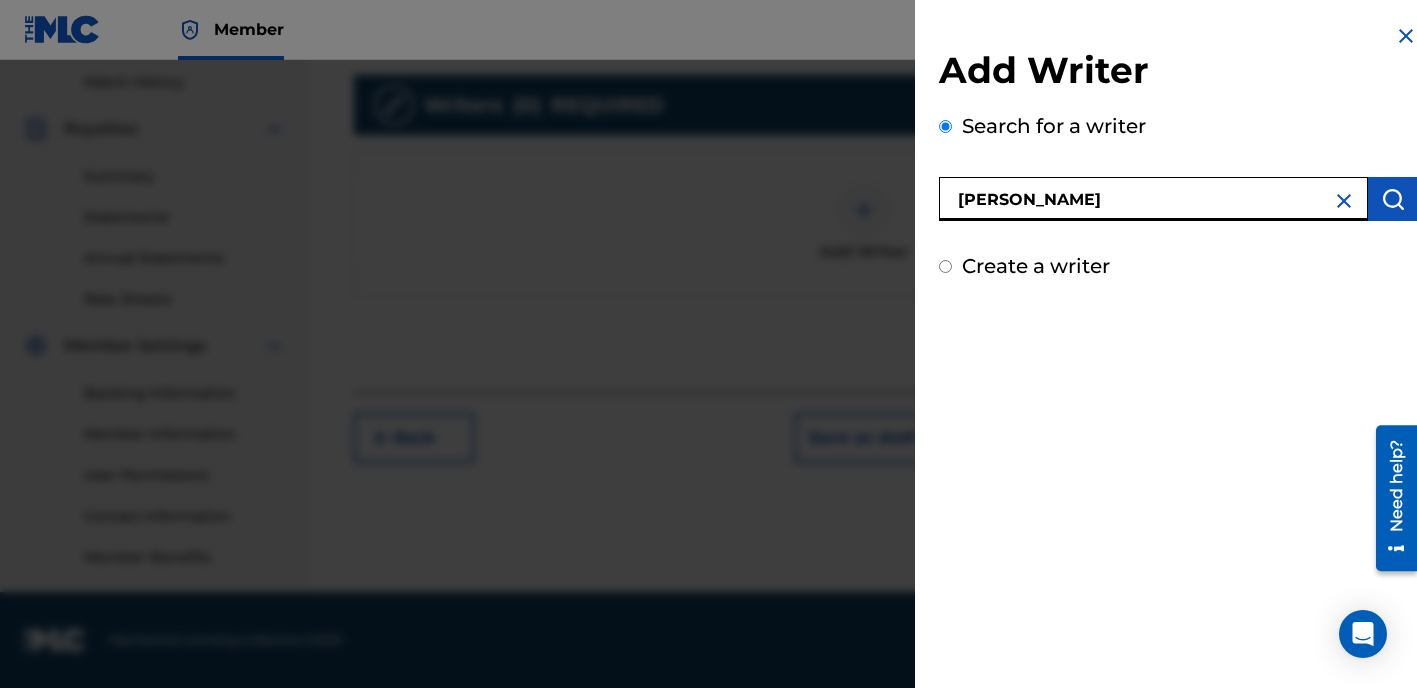 type on "[PERSON_NAME]" 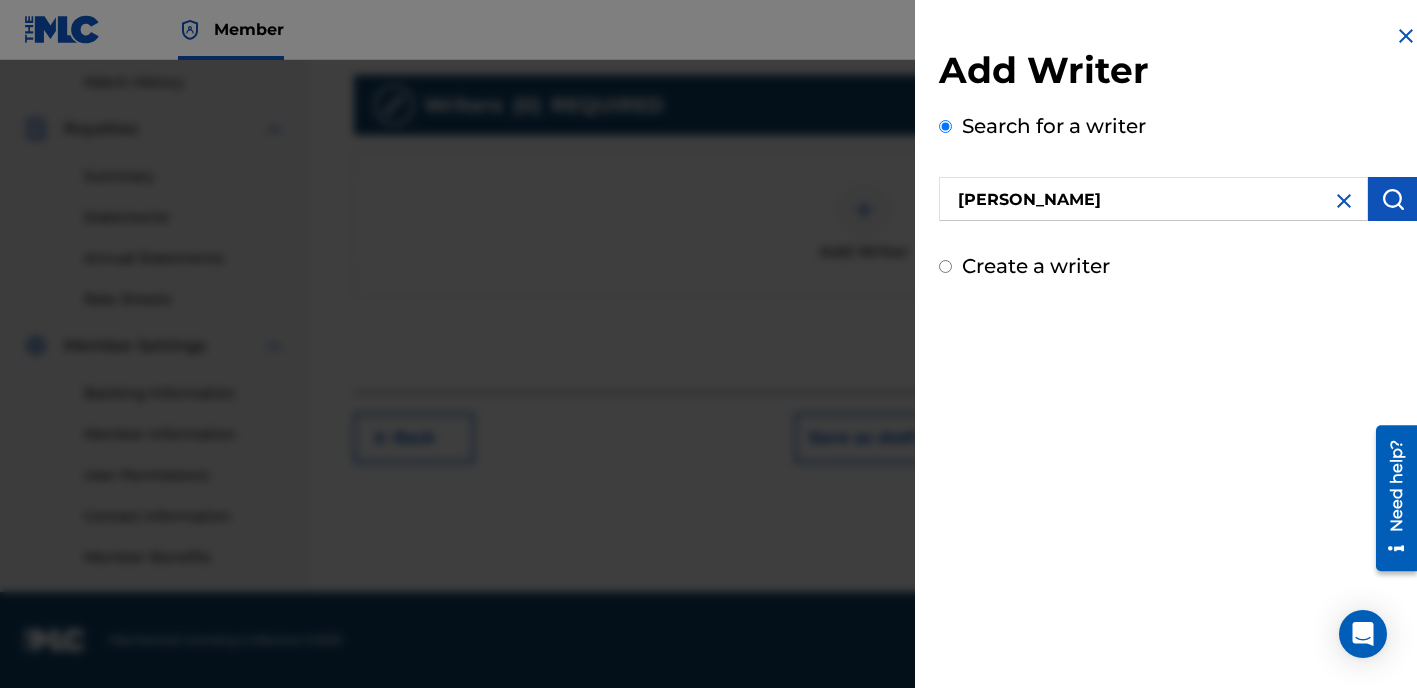 drag, startPoint x: 1316, startPoint y: 285, endPoint x: 1342, endPoint y: 256, distance: 38.948685 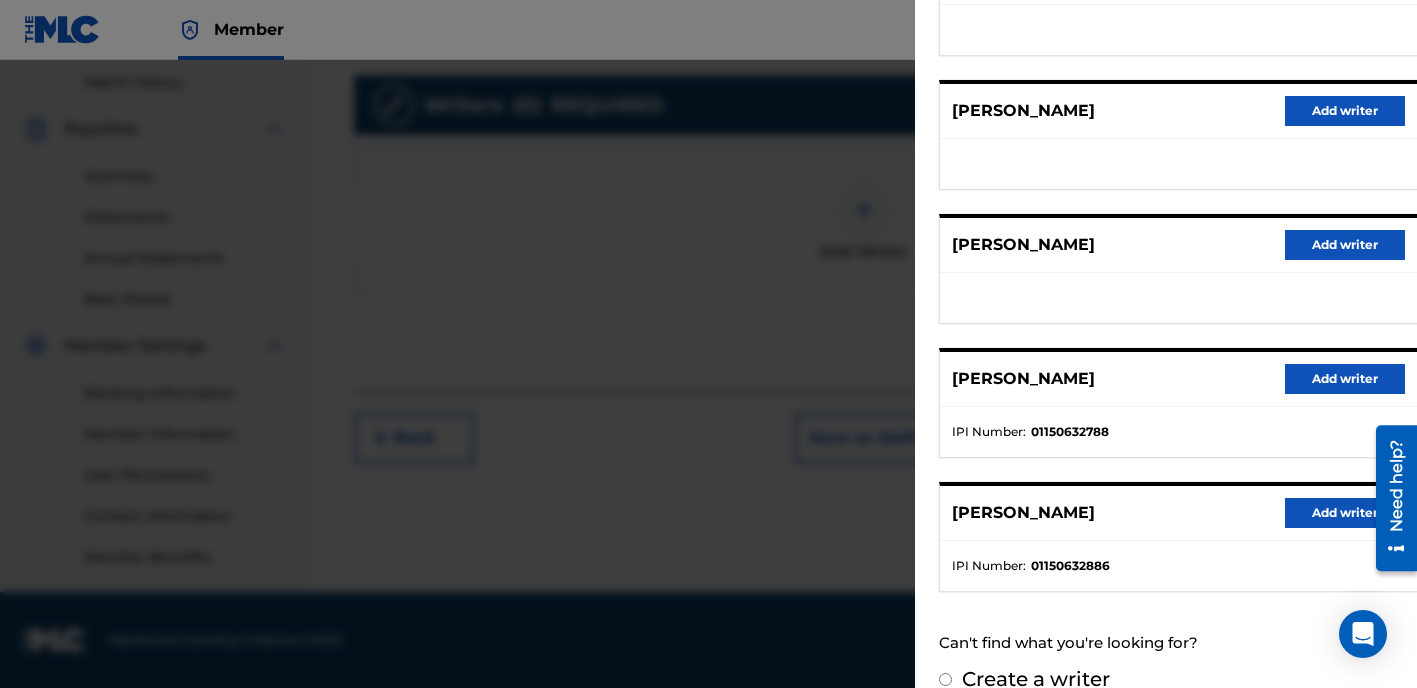 scroll, scrollTop: 353, scrollLeft: 0, axis: vertical 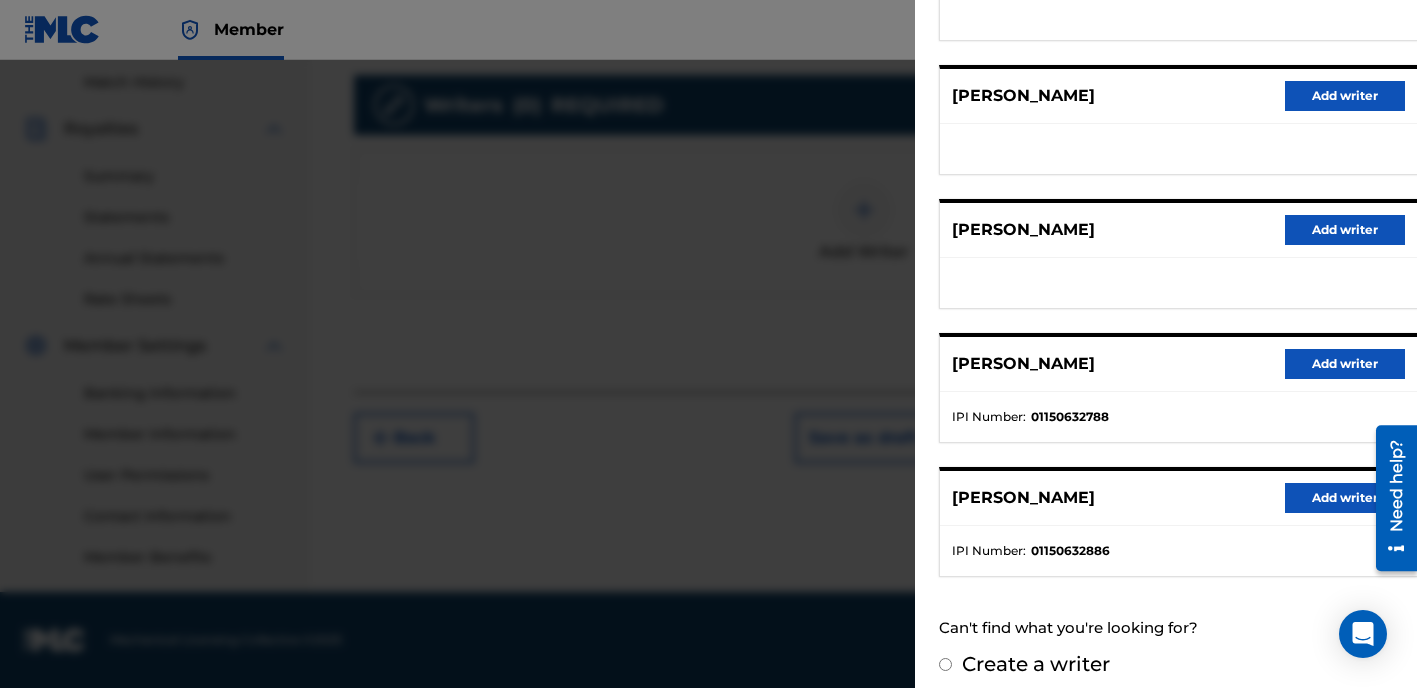 click on "Add writer" at bounding box center (1345, 498) 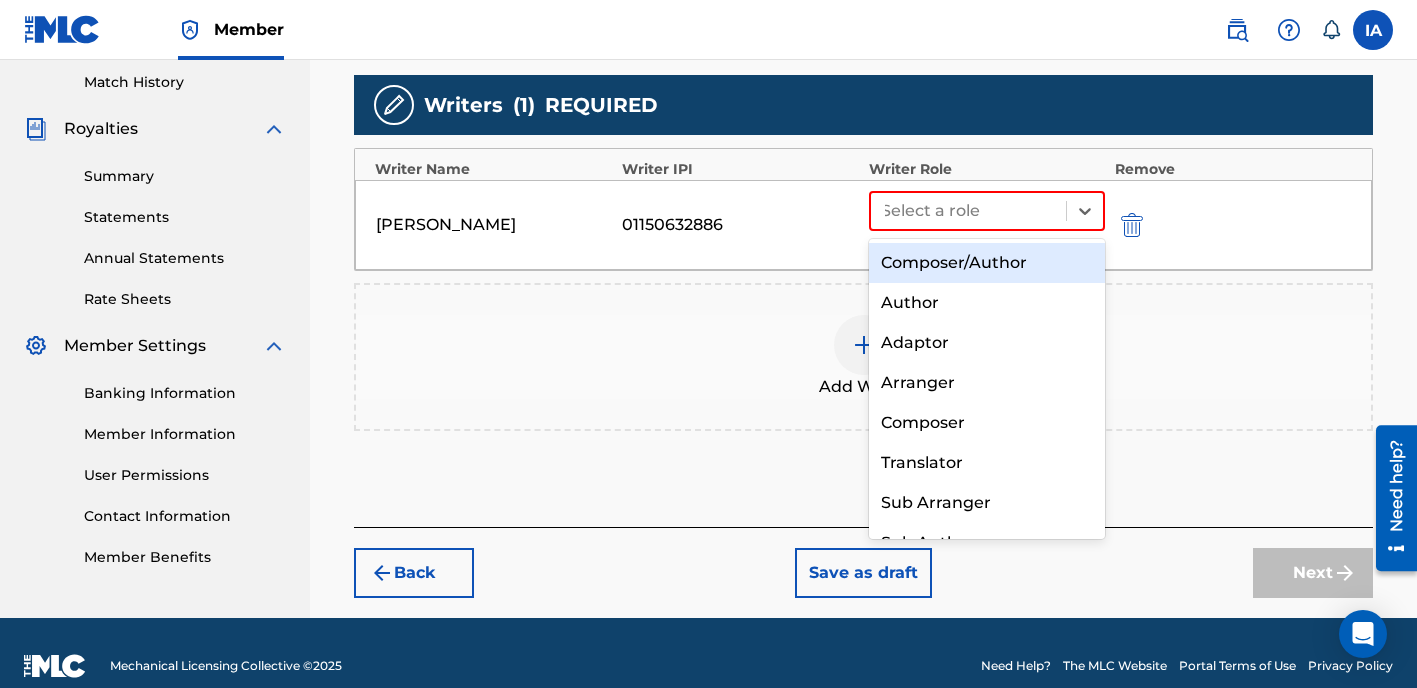 drag, startPoint x: 1074, startPoint y: 207, endPoint x: 935, endPoint y: 299, distance: 166.68834 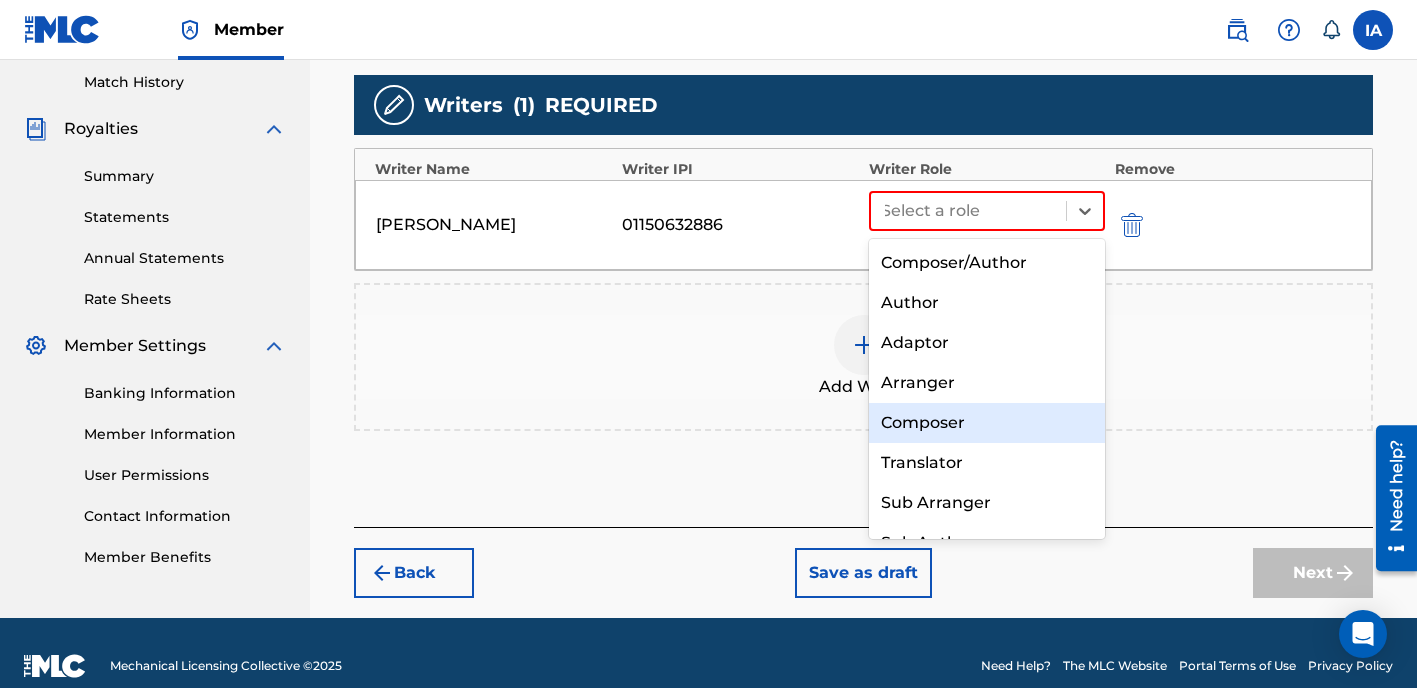 click on "Composer" at bounding box center [987, 423] 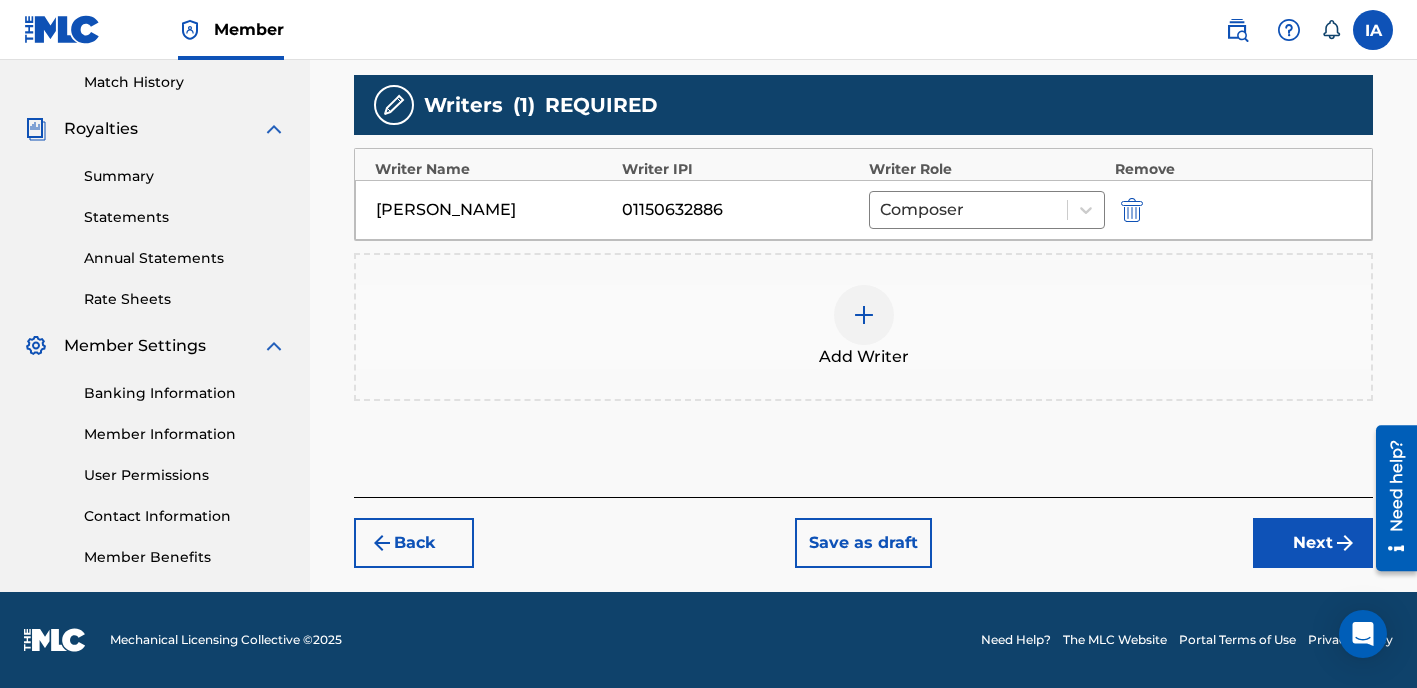 scroll, scrollTop: 278, scrollLeft: 0, axis: vertical 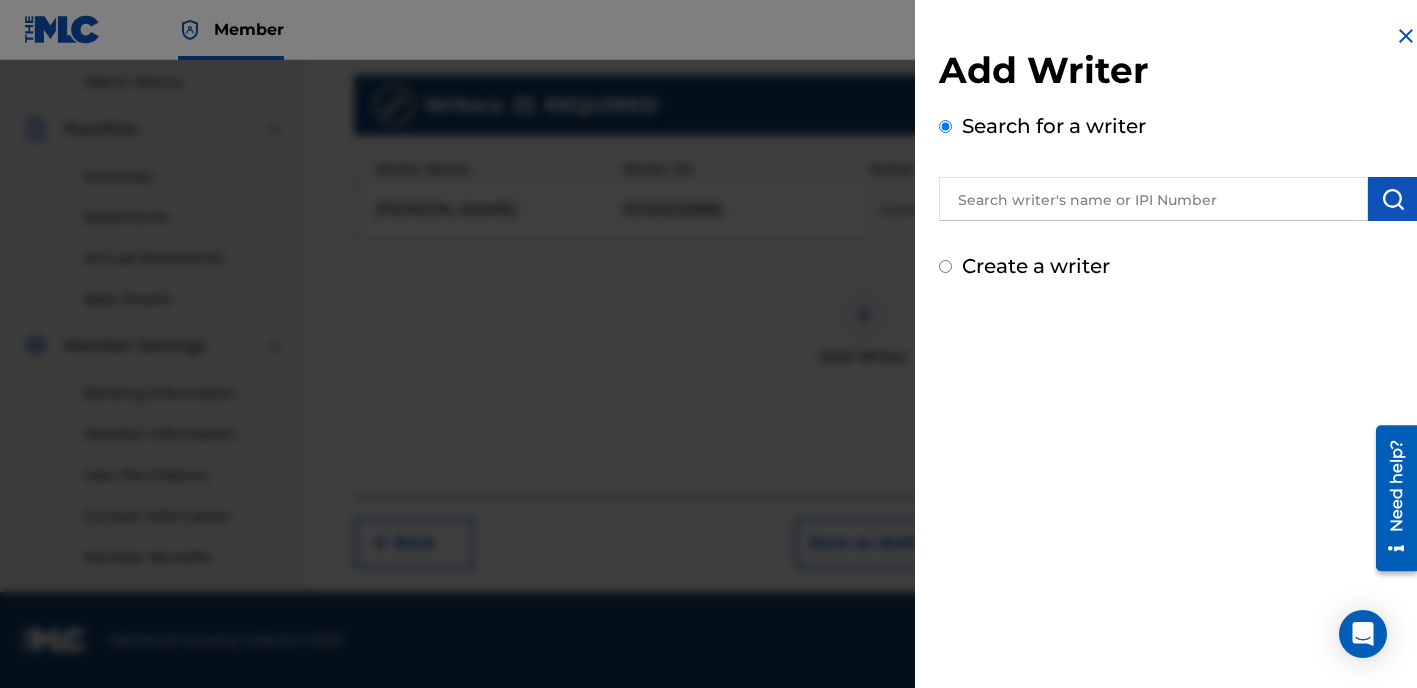 click on "Create a writer" at bounding box center (1036, 266) 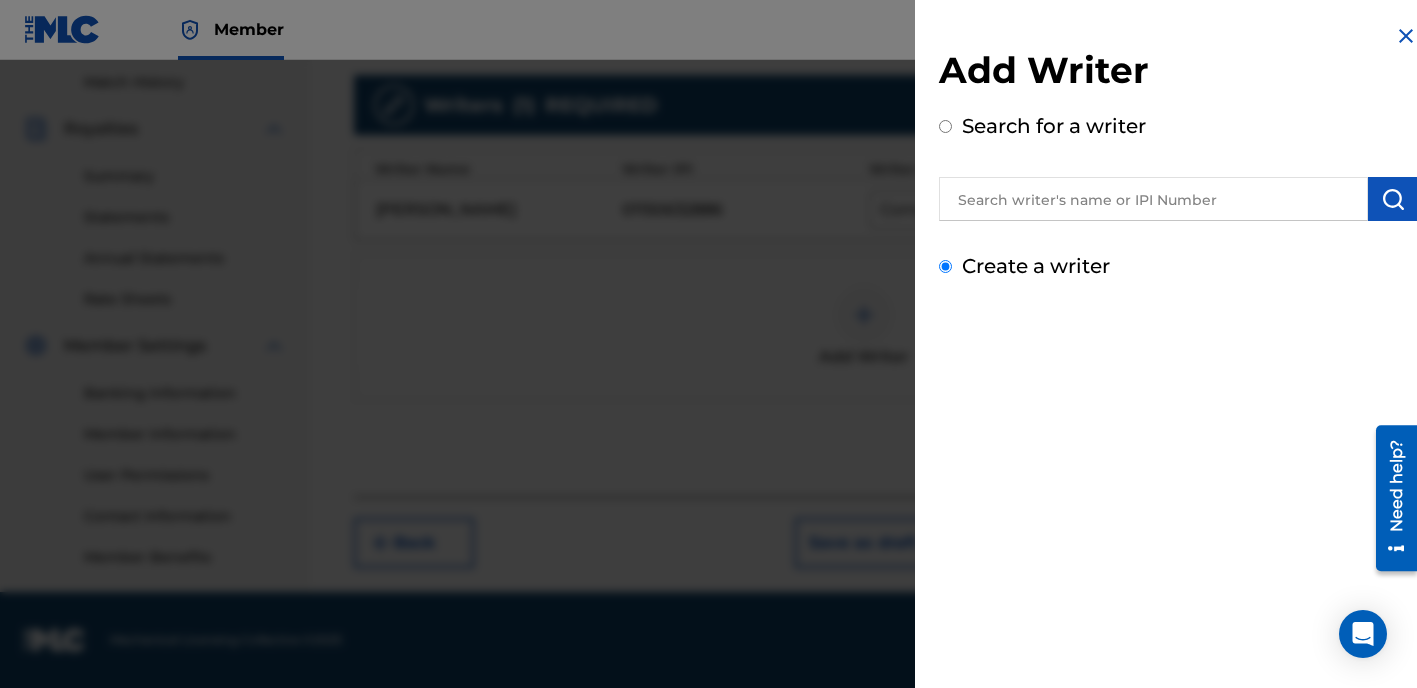 click on "Create a writer" at bounding box center (945, 266) 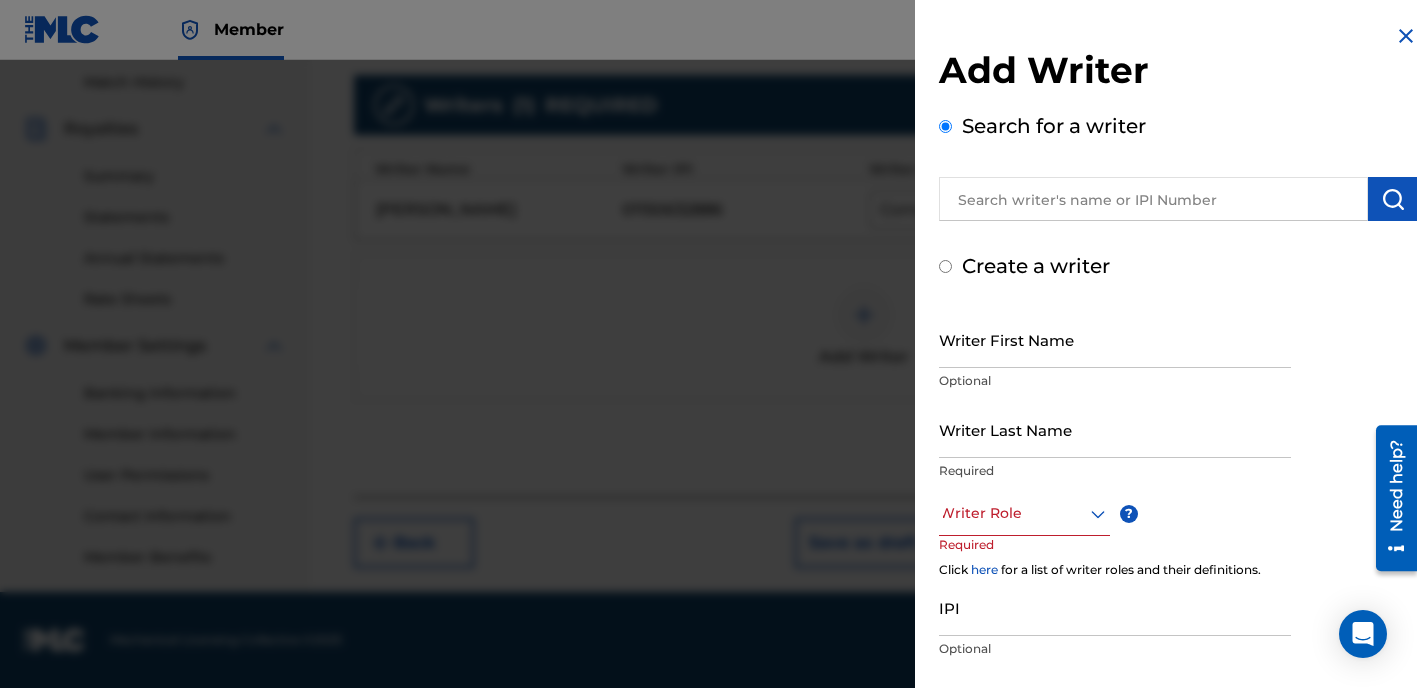 radio on "false" 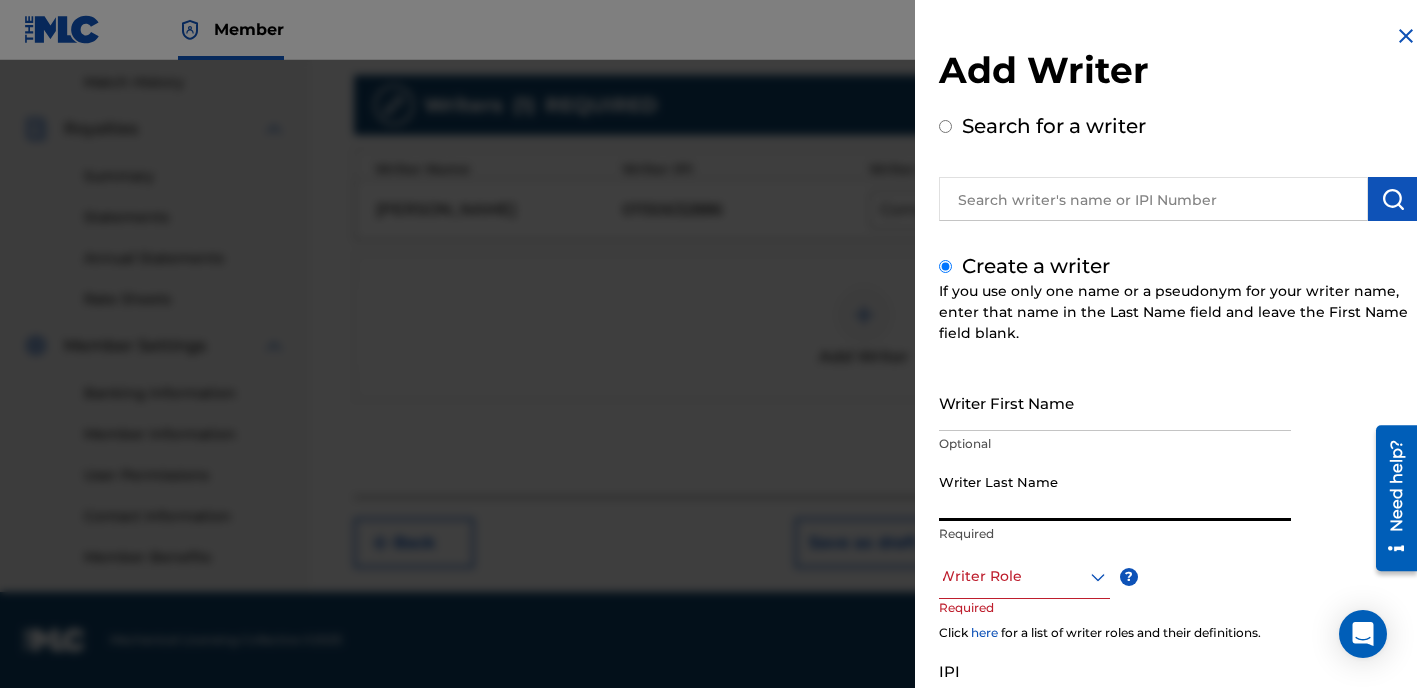 click on "Writer Last Name" at bounding box center [1115, 492] 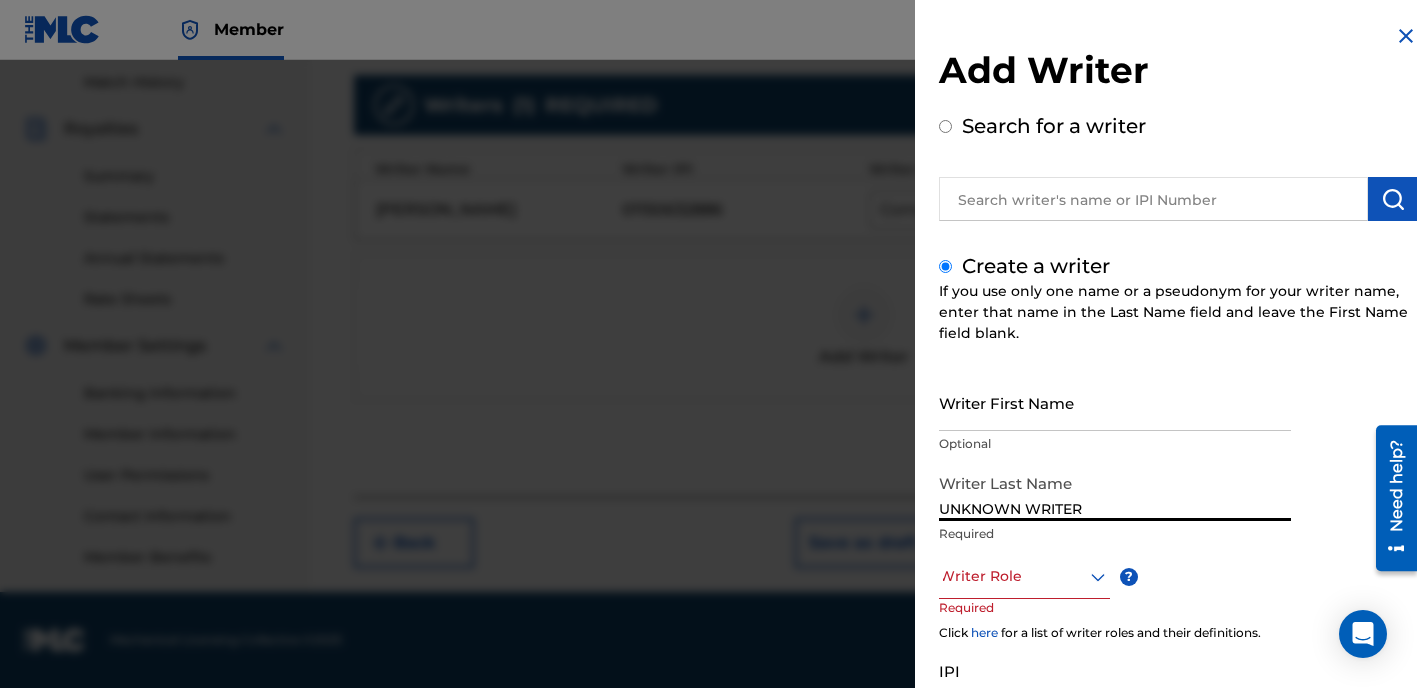 click on "UNKNOWN WRITER" at bounding box center (1115, 492) 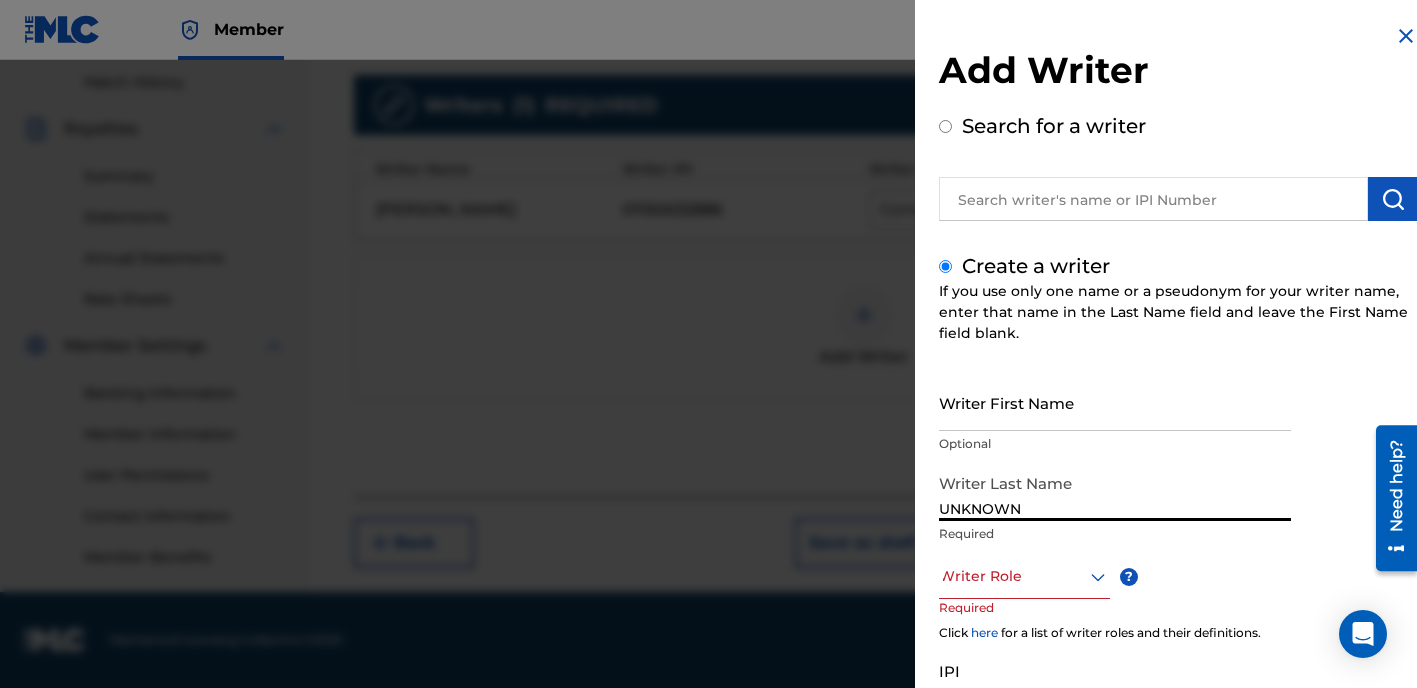 type on "UNKNOWN" 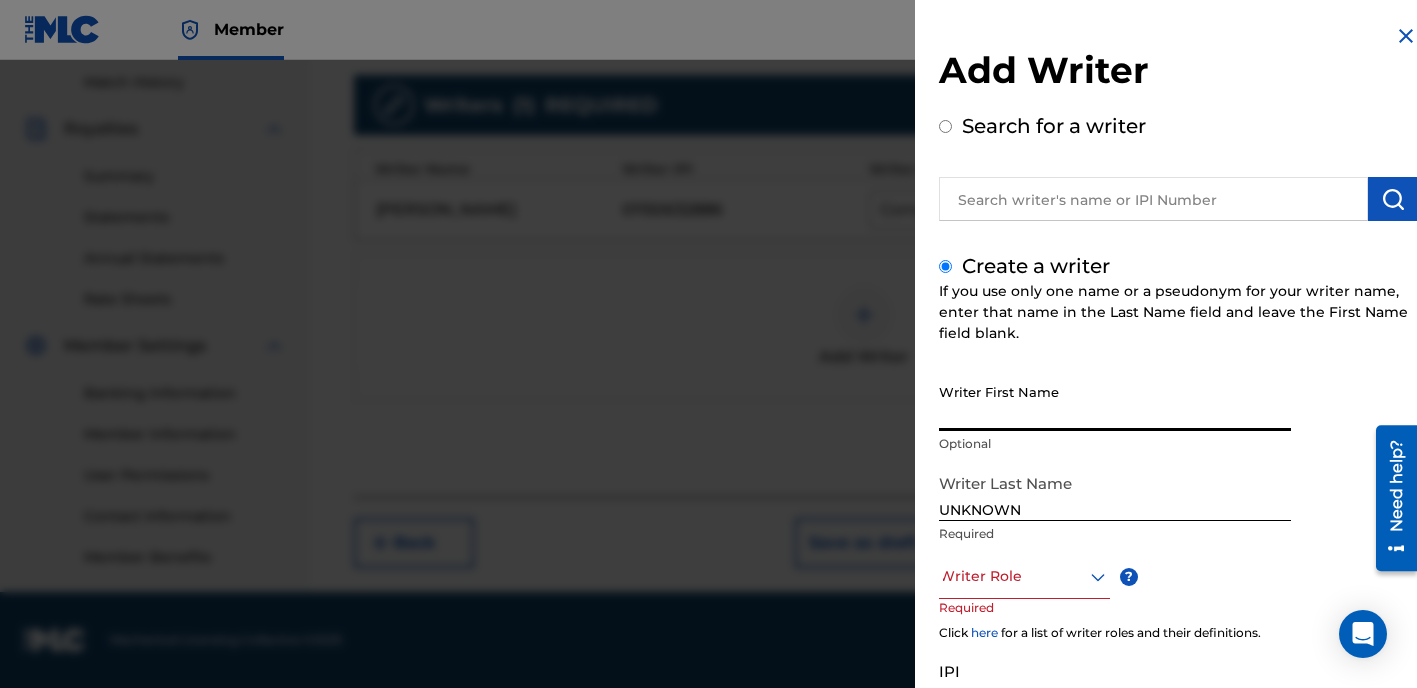 click on "Writer First Name" at bounding box center [1115, 402] 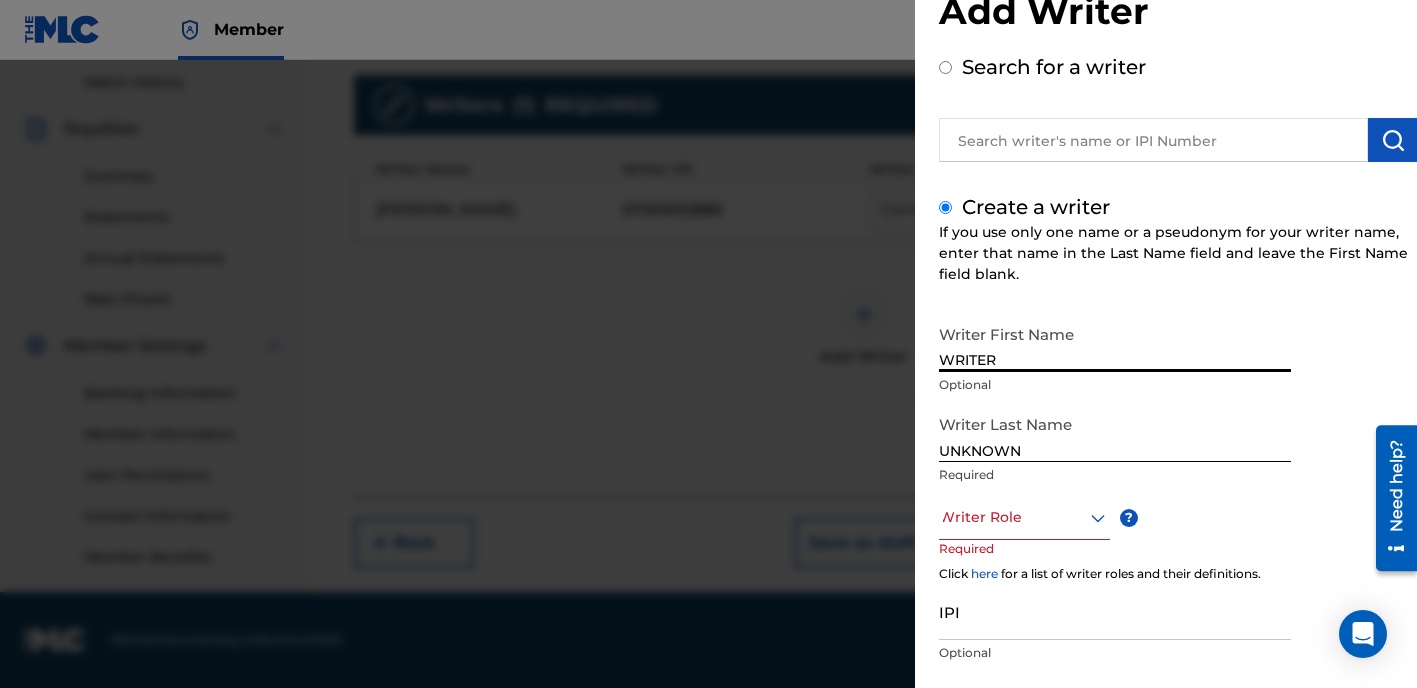 scroll, scrollTop: 90, scrollLeft: 0, axis: vertical 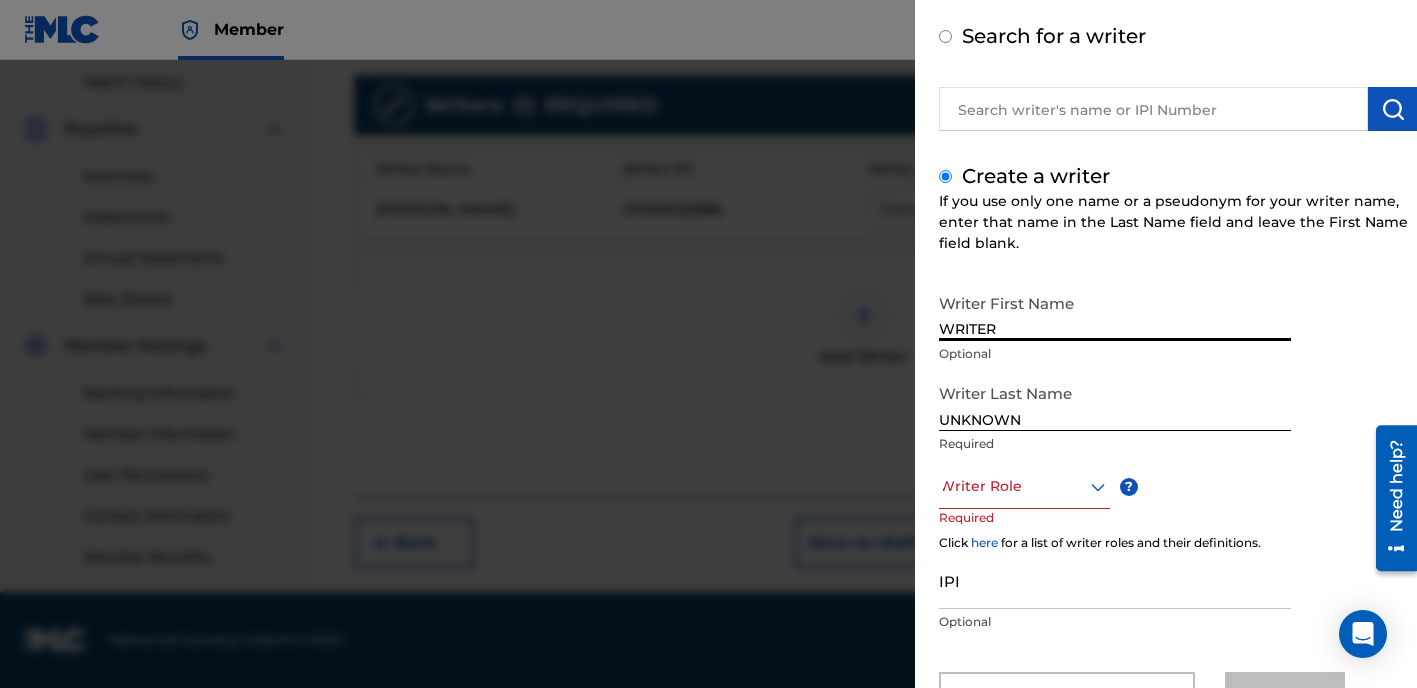 type on "WRITER" 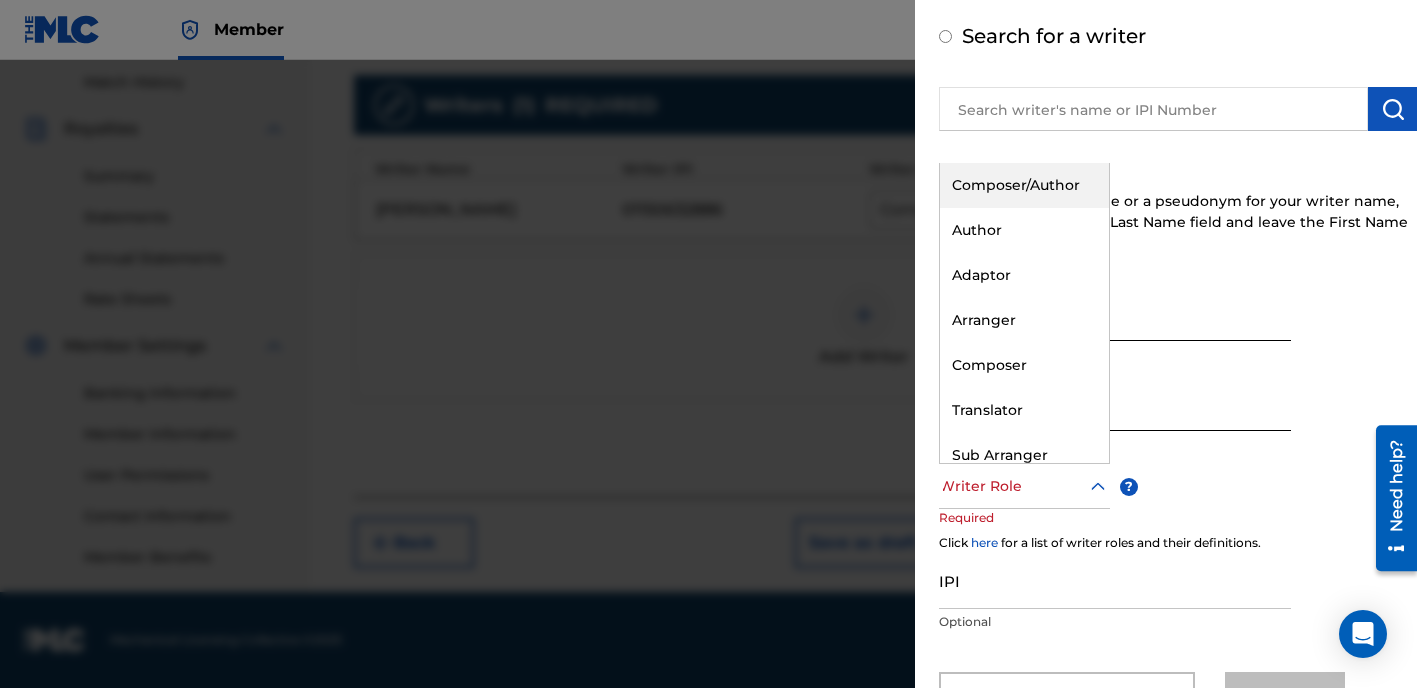 click at bounding box center [1024, 486] 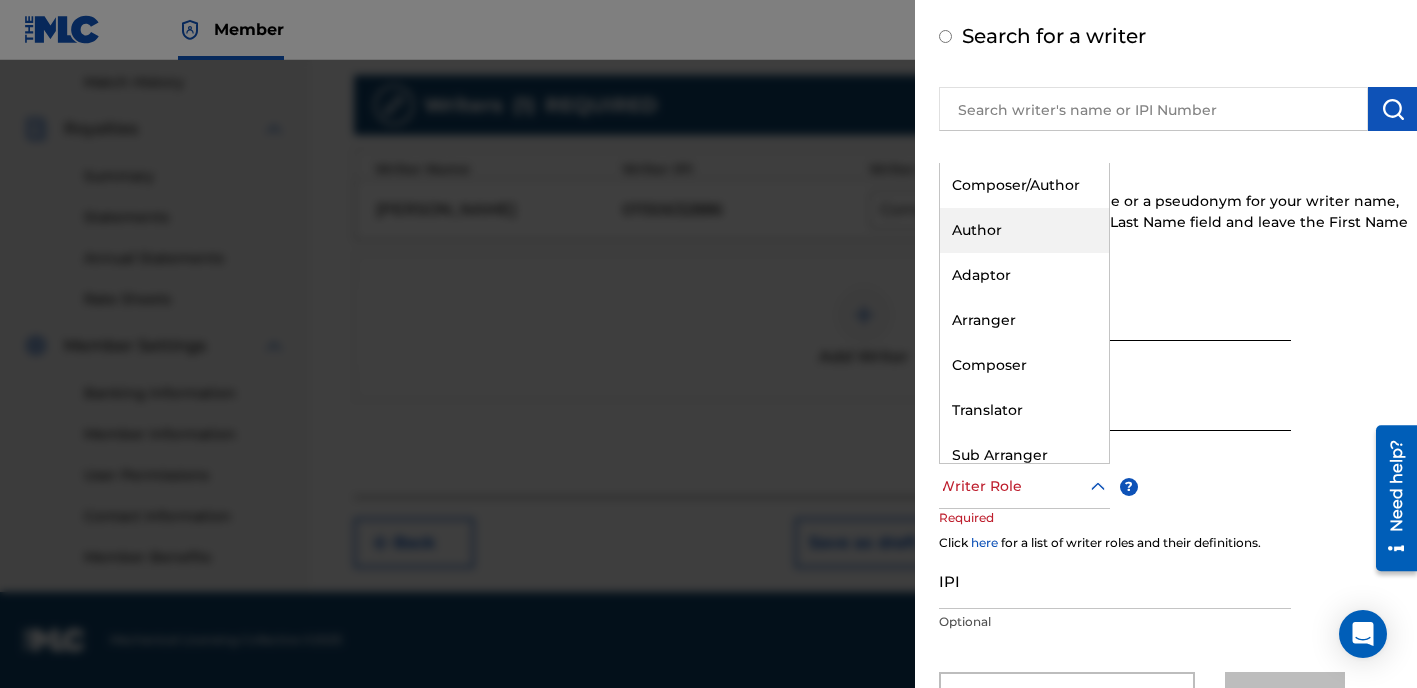 click on "Author" at bounding box center [1024, 230] 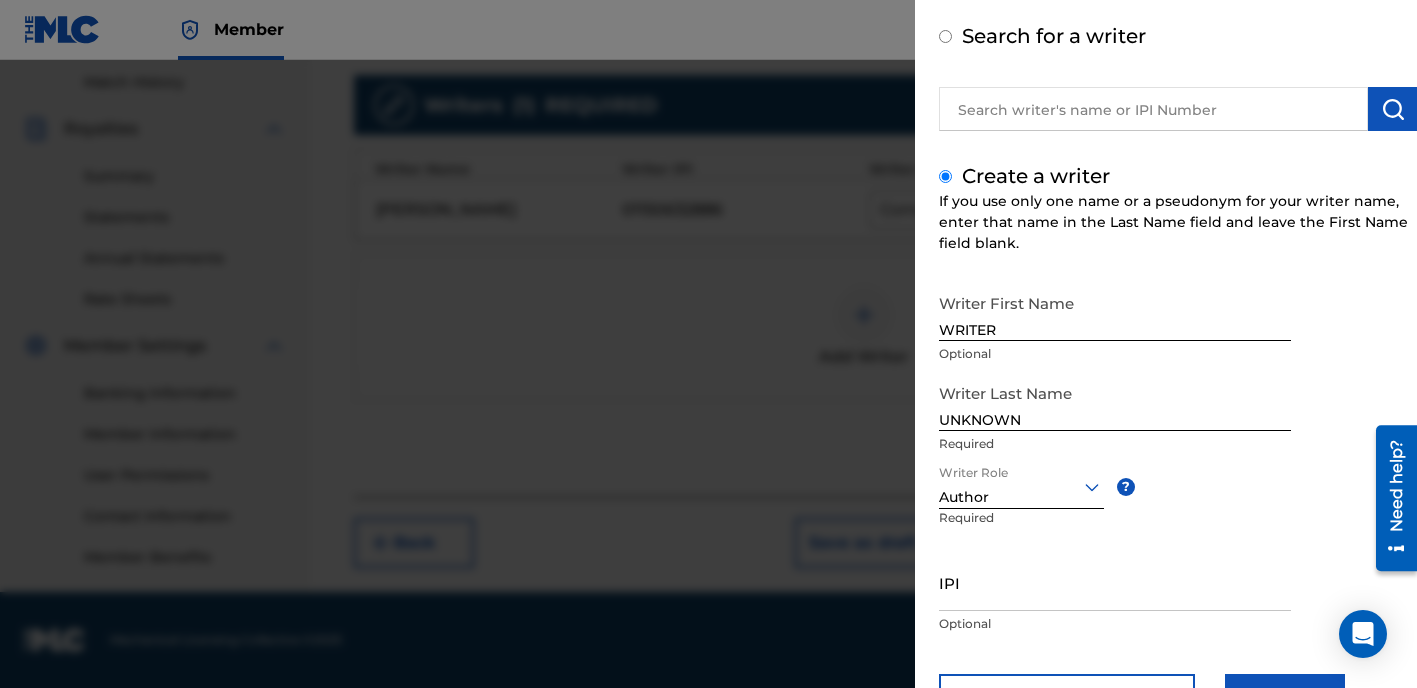 scroll, scrollTop: 180, scrollLeft: 0, axis: vertical 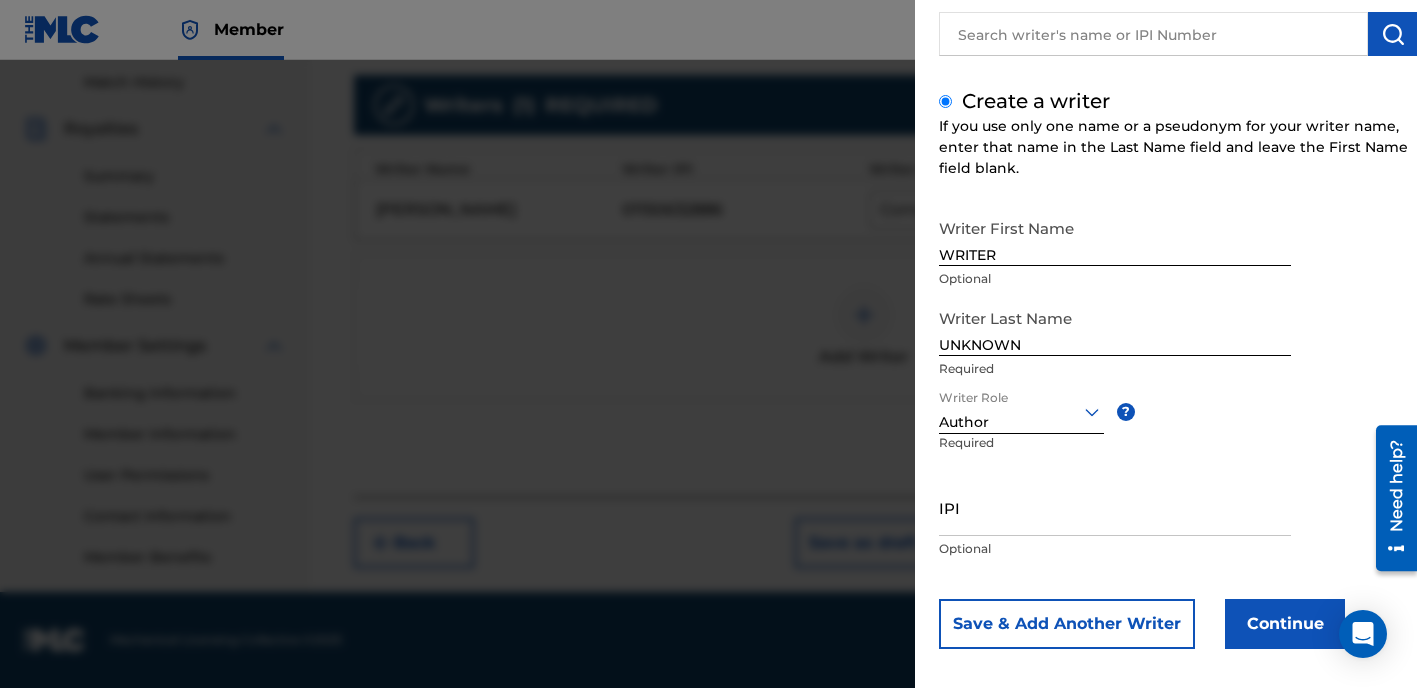click on "Continue" at bounding box center (1285, 624) 